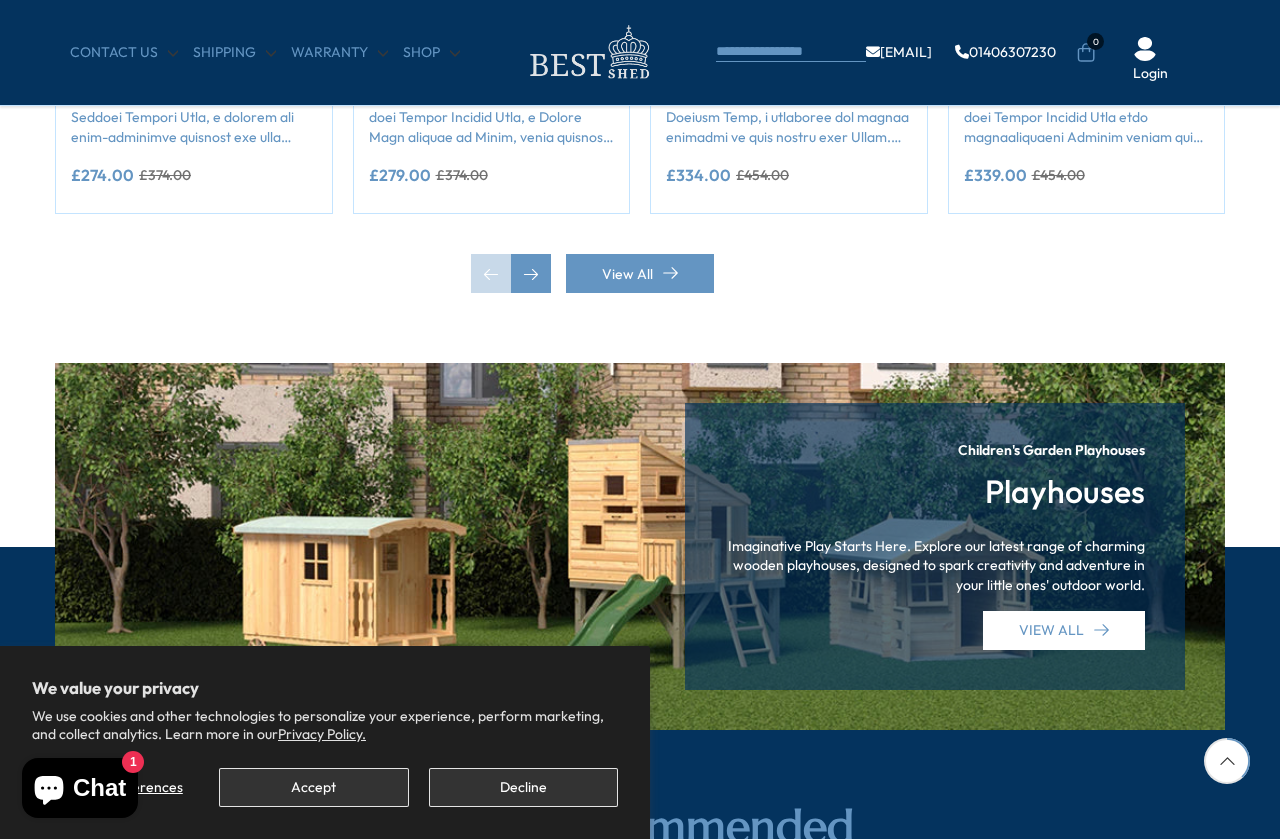 scroll, scrollTop: 2077, scrollLeft: 0, axis: vertical 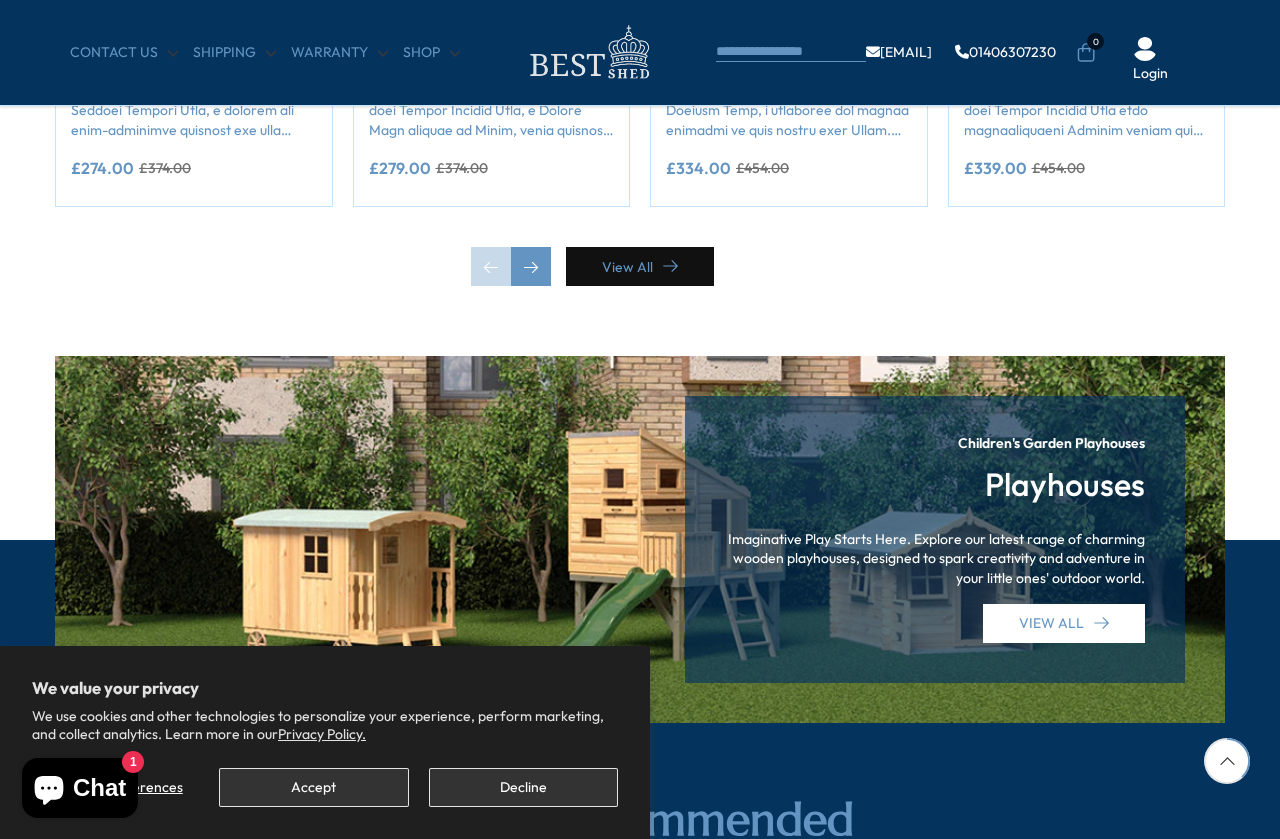 click on "View All" at bounding box center [640, 266] 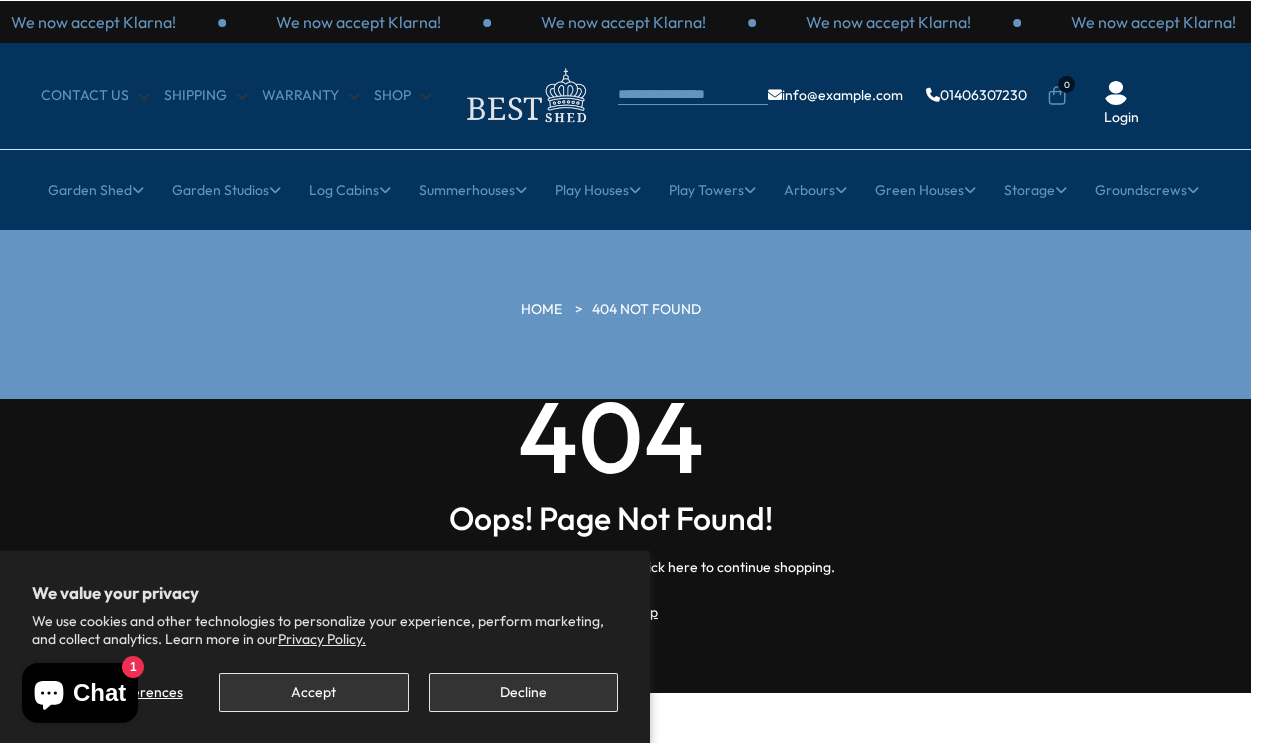 scroll, scrollTop: 0, scrollLeft: 30, axis: horizontal 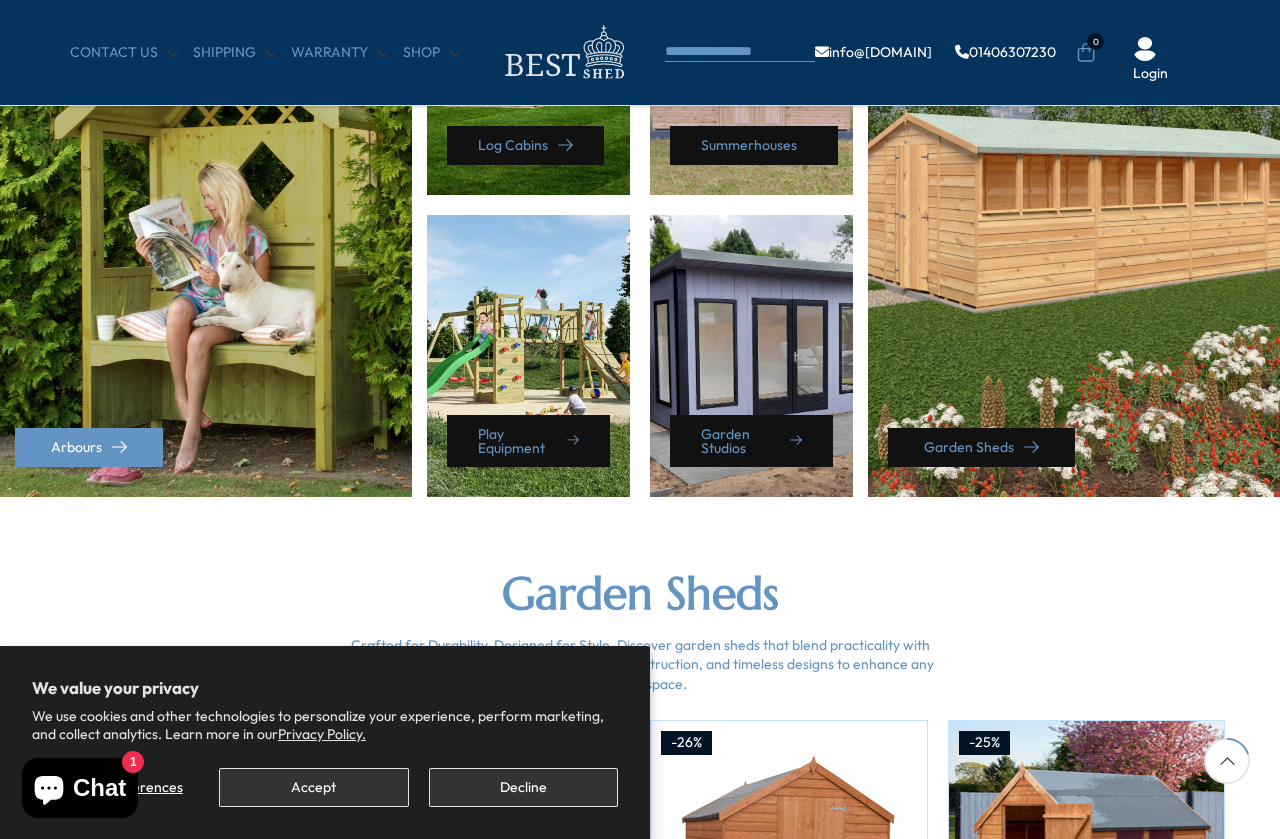 click on "Garden Sheds" at bounding box center (981, 447) 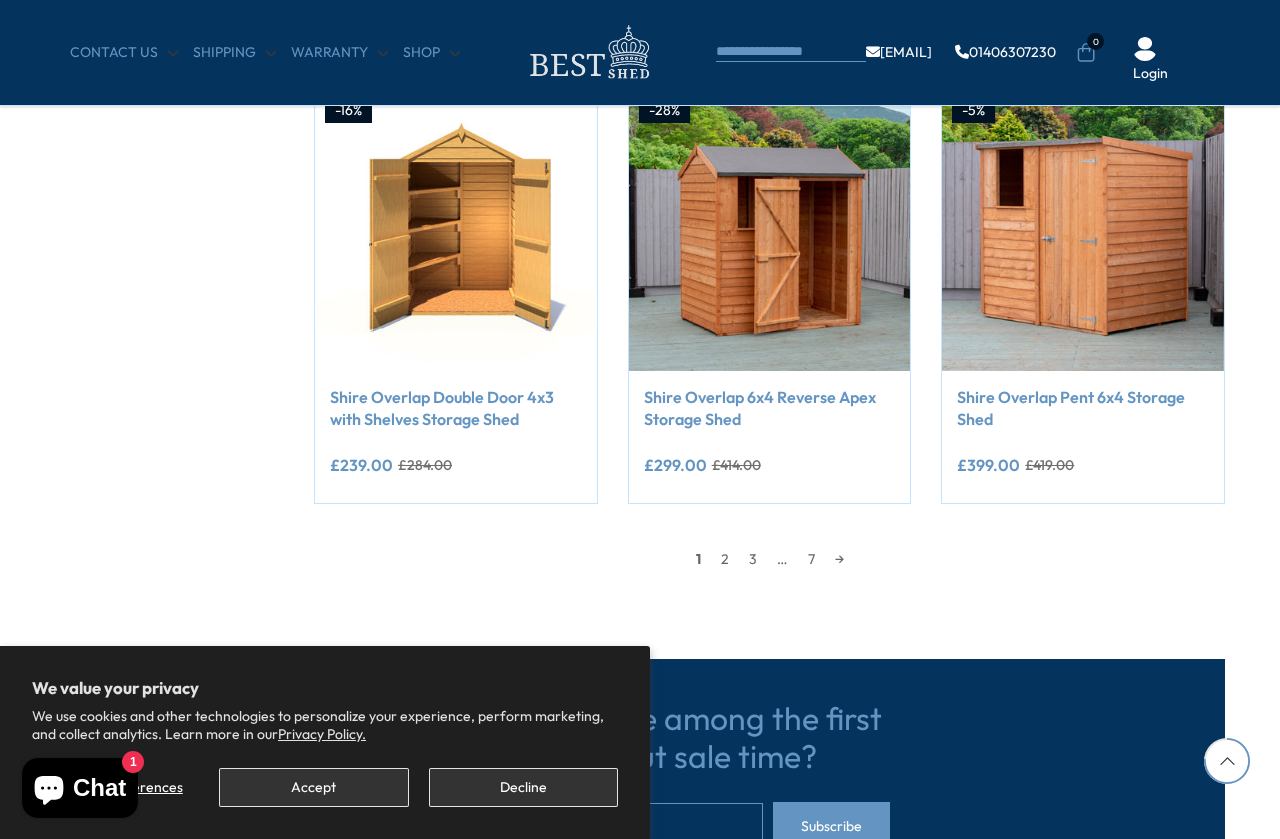 scroll, scrollTop: 1728, scrollLeft: 0, axis: vertical 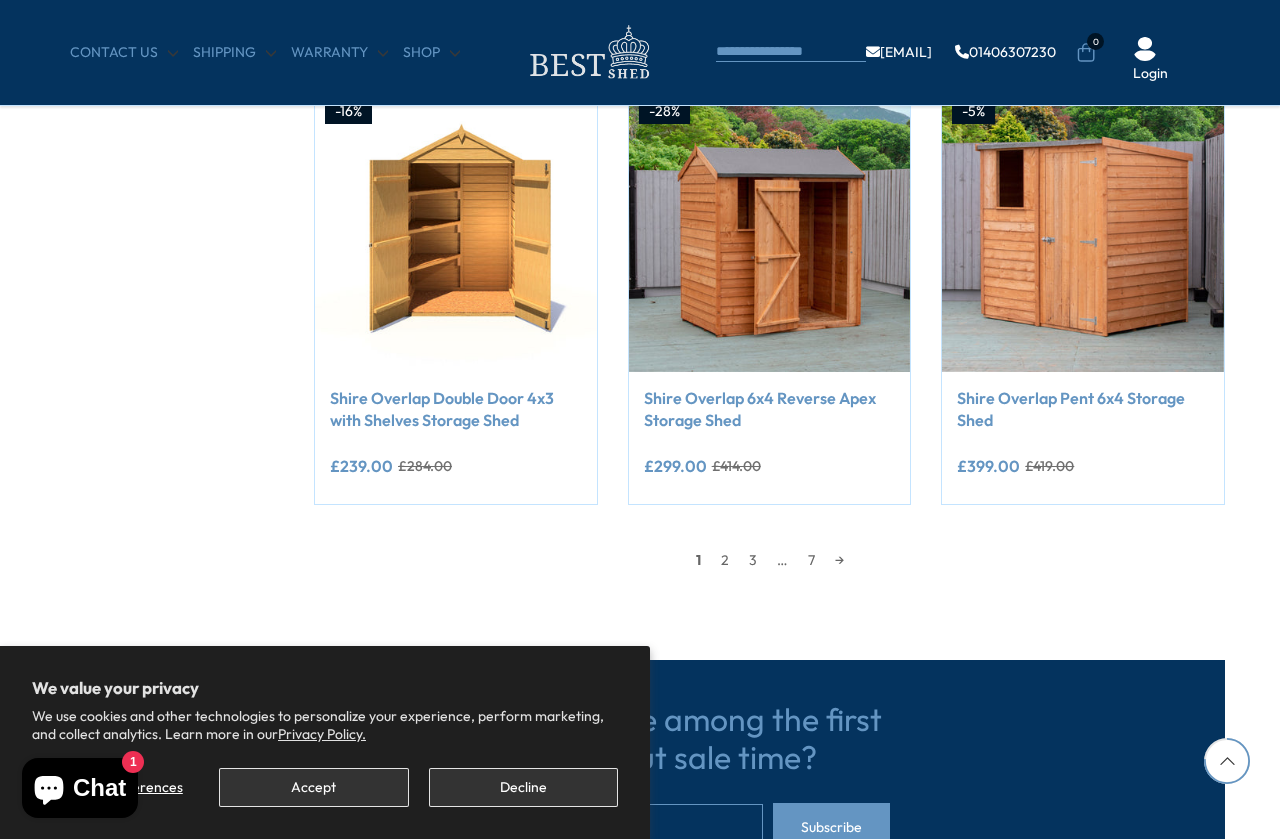 click on "2" at bounding box center [725, 560] 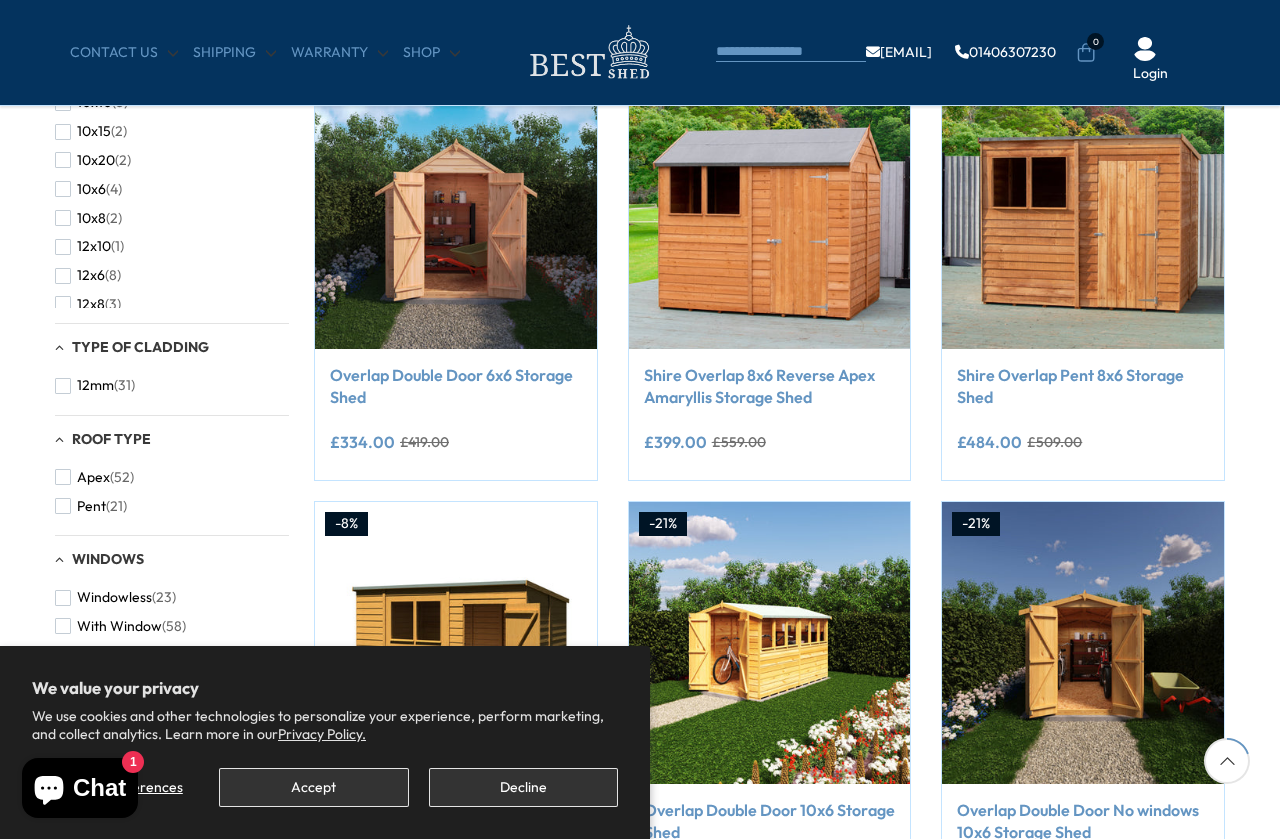 scroll, scrollTop: 446, scrollLeft: 0, axis: vertical 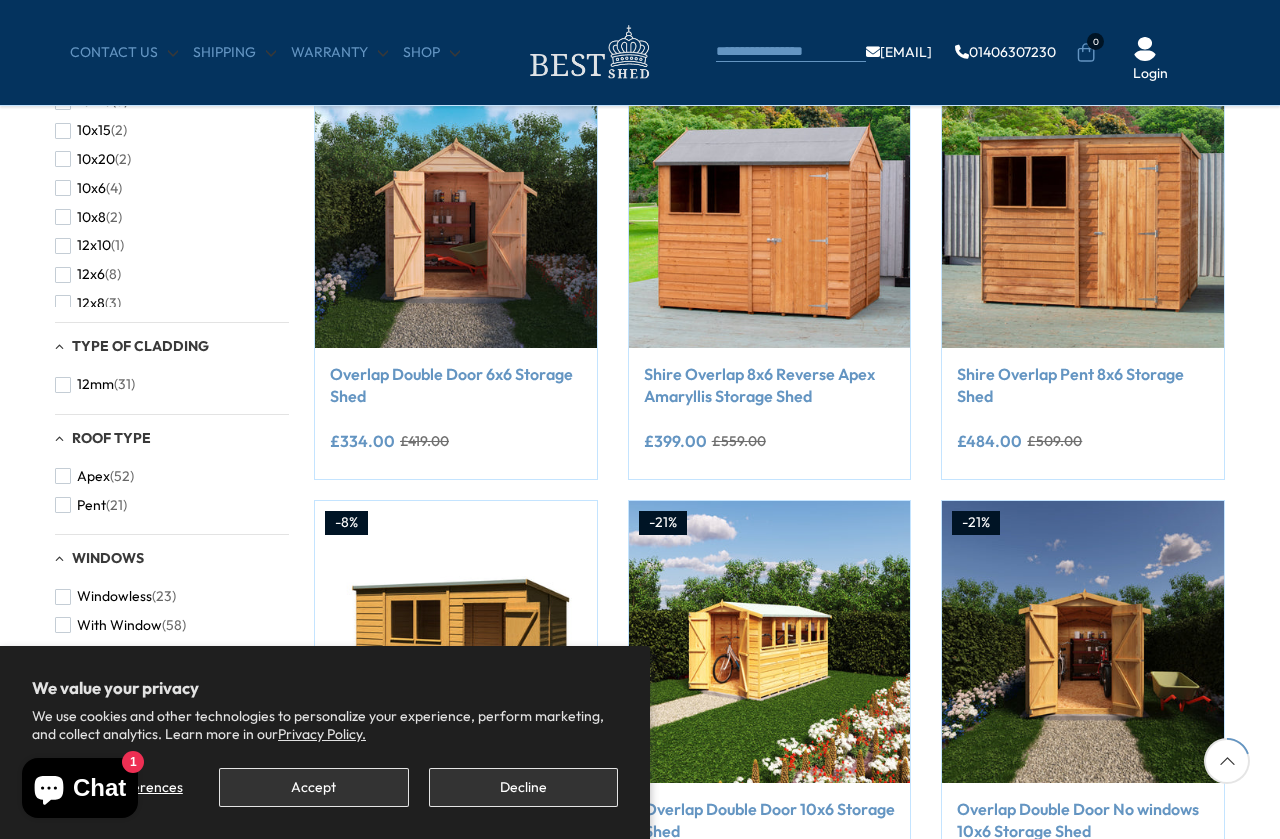 click on "Add to Cart" at bounding box center [757, 308] 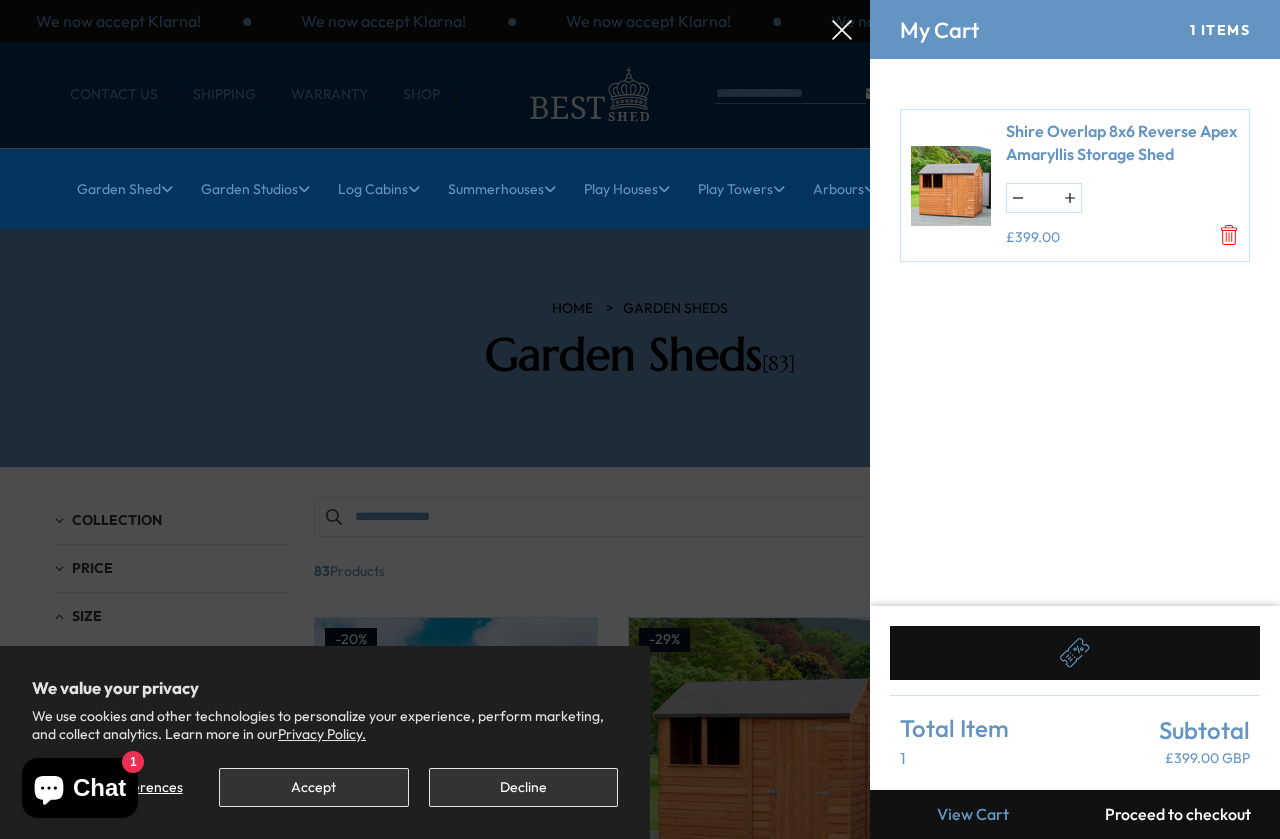 click on "£399.00" at bounding box center [1122, 238] 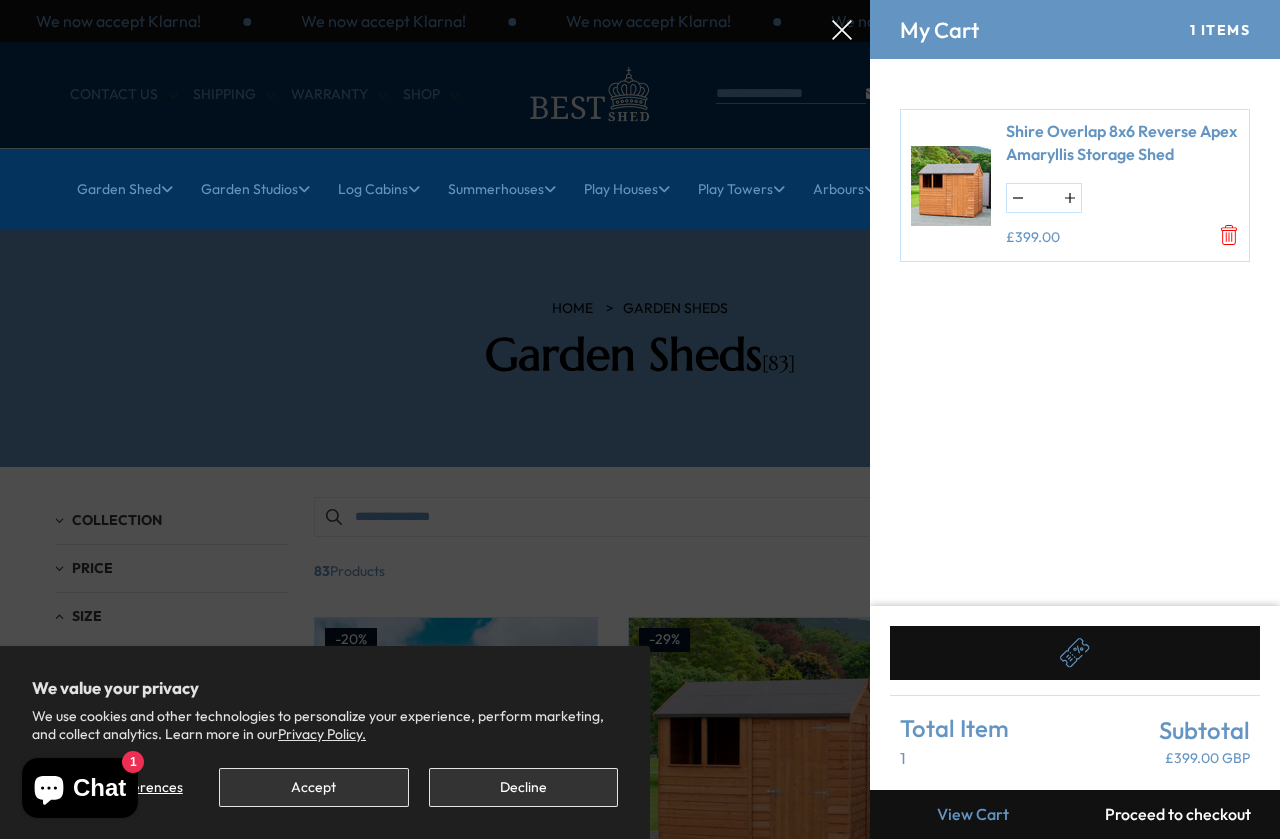click at bounding box center [640, 0] 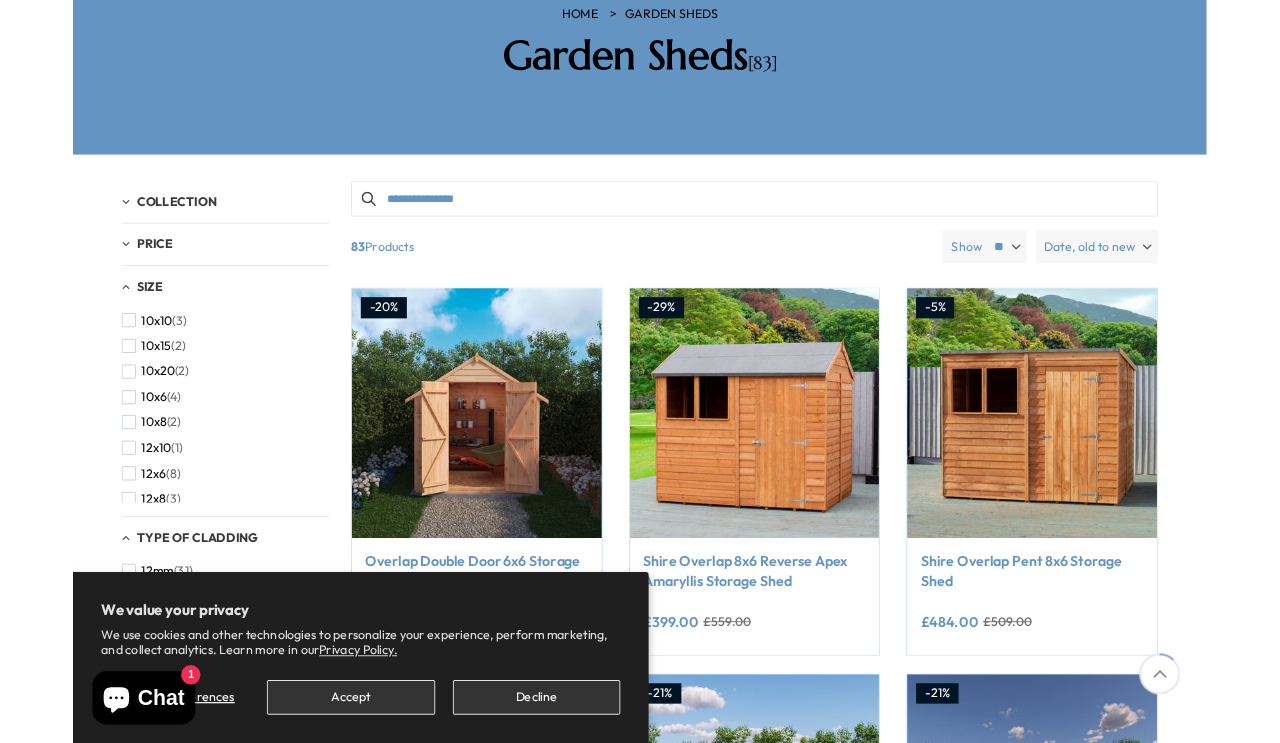 scroll, scrollTop: 291, scrollLeft: 0, axis: vertical 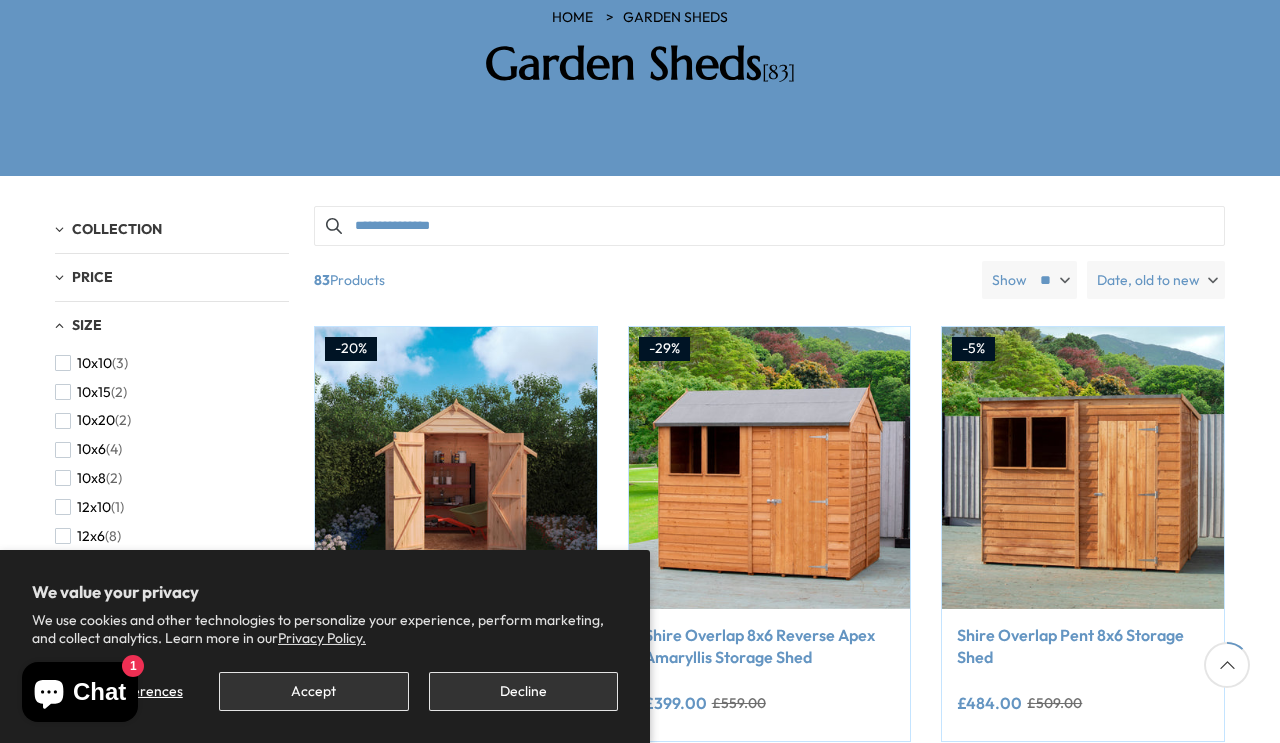 click on "Size" at bounding box center [87, 325] 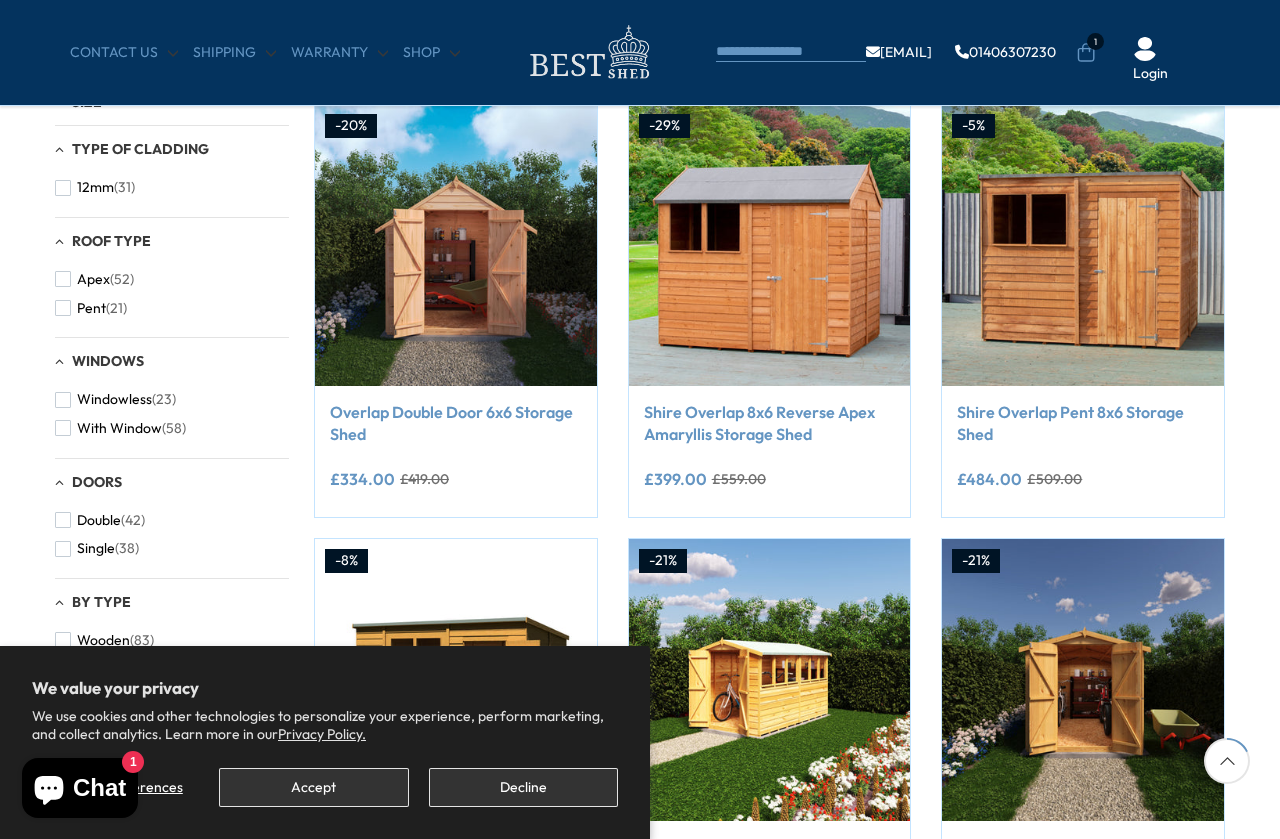 scroll, scrollTop: 411, scrollLeft: 0, axis: vertical 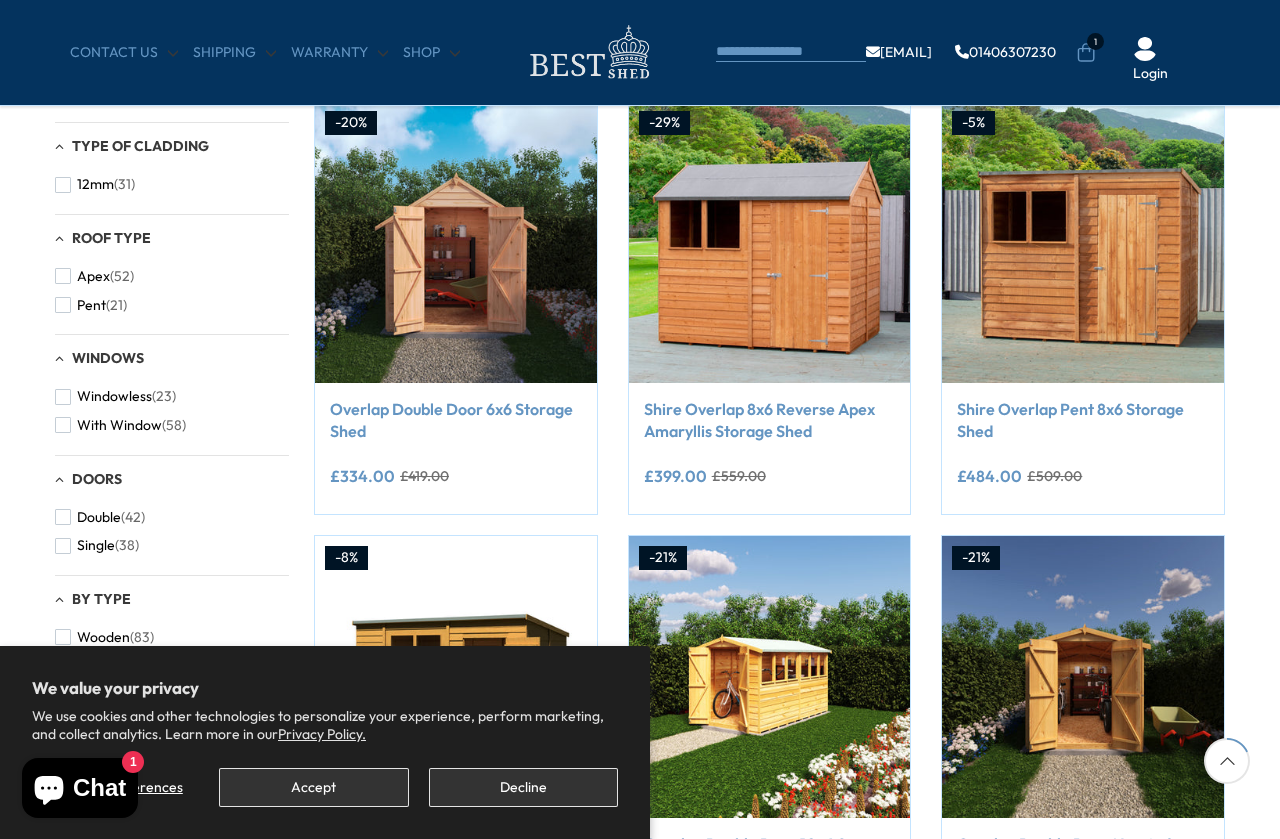 click at bounding box center [63, 276] 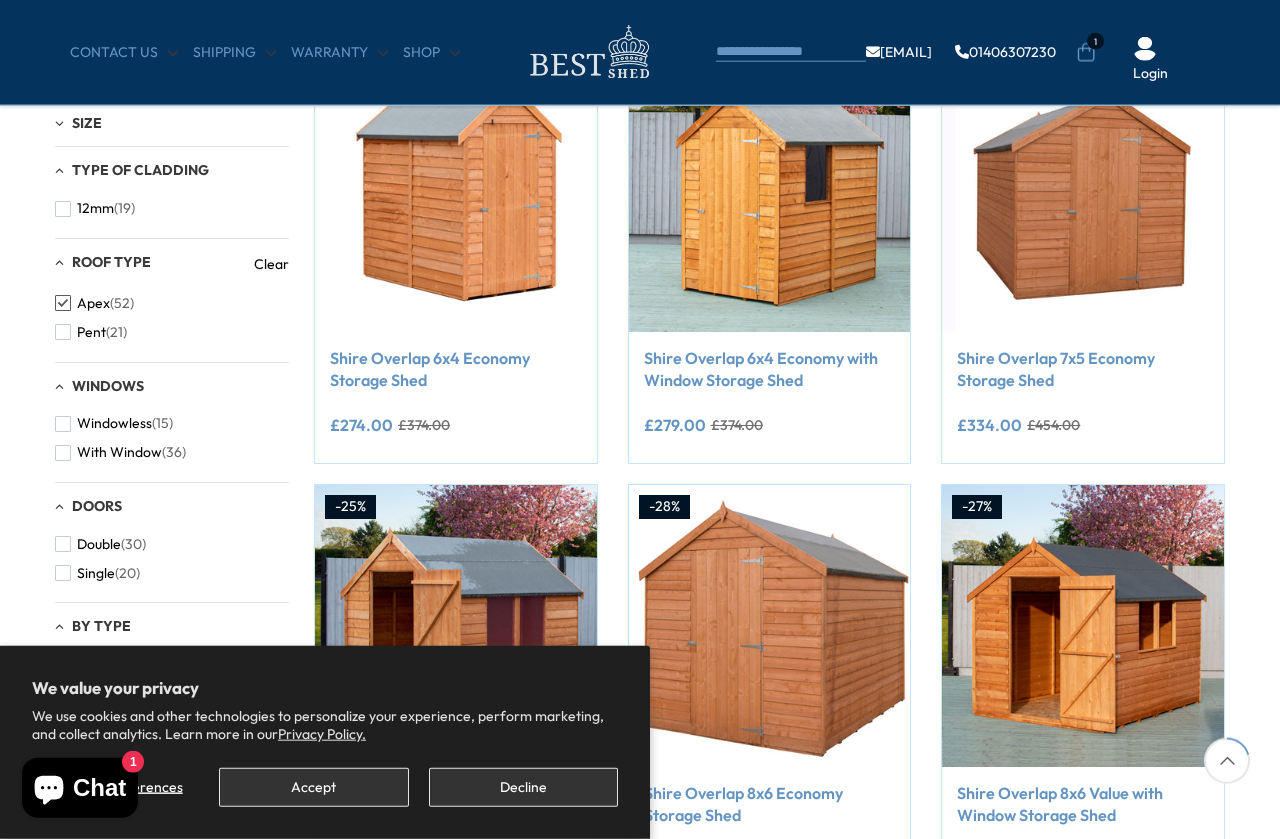 scroll, scrollTop: 464, scrollLeft: 0, axis: vertical 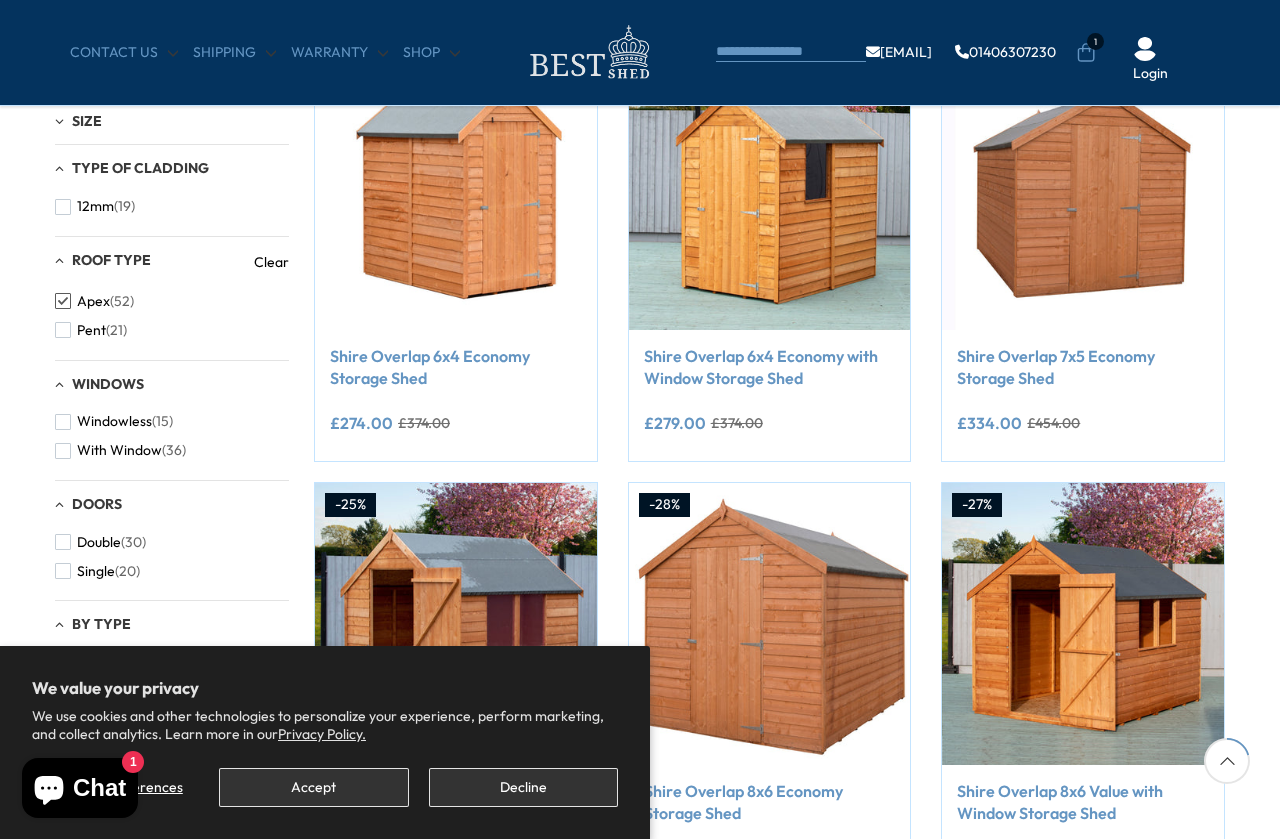 click on "Windows
Windowless
(15)
With Window
(36)" at bounding box center [172, 421] 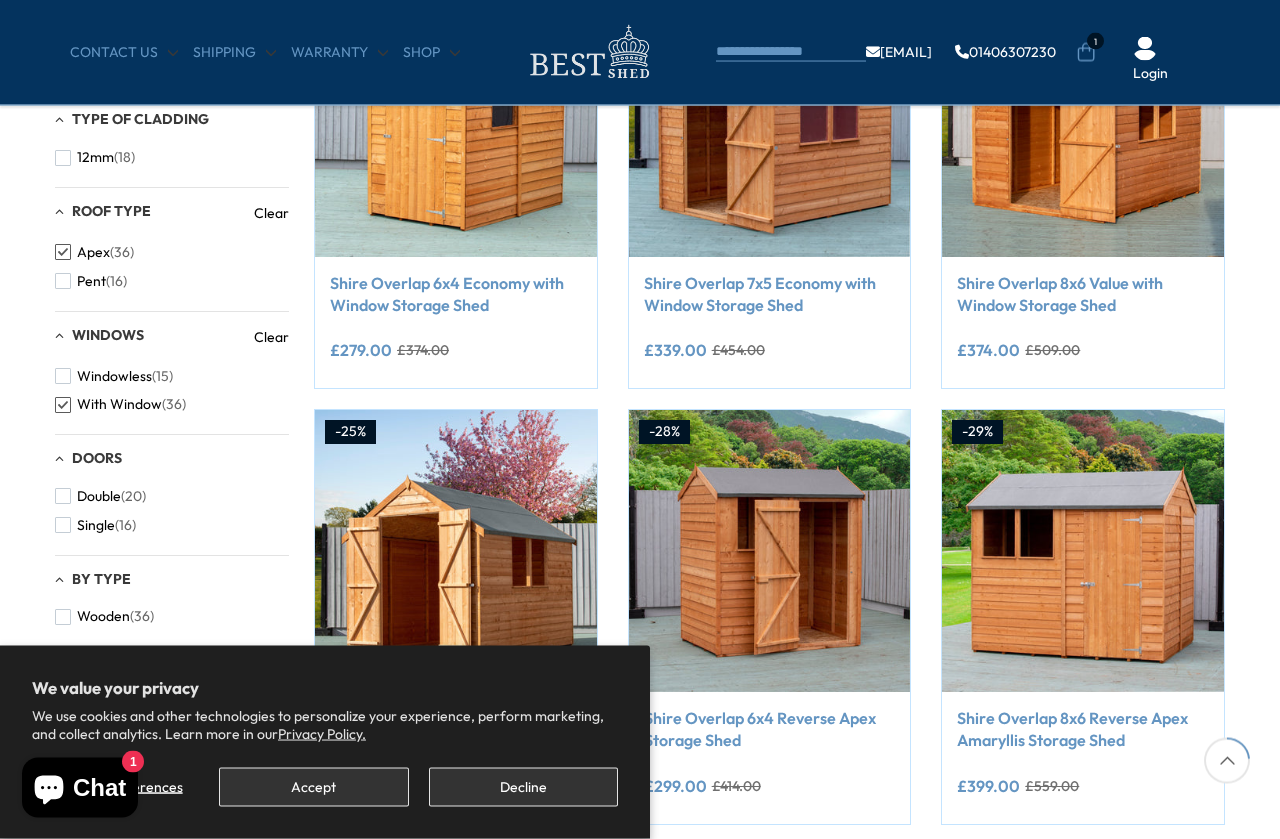 scroll, scrollTop: 547, scrollLeft: 0, axis: vertical 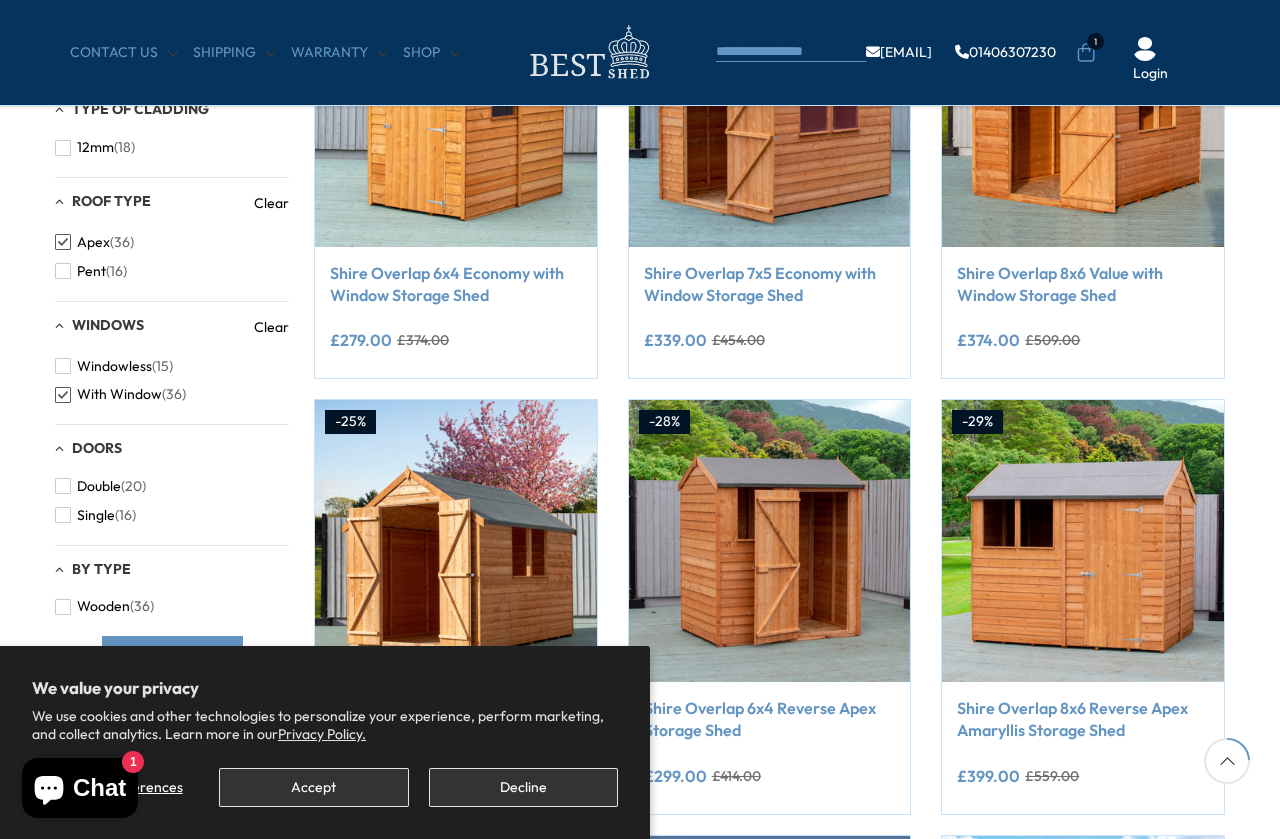 click at bounding box center [63, 515] 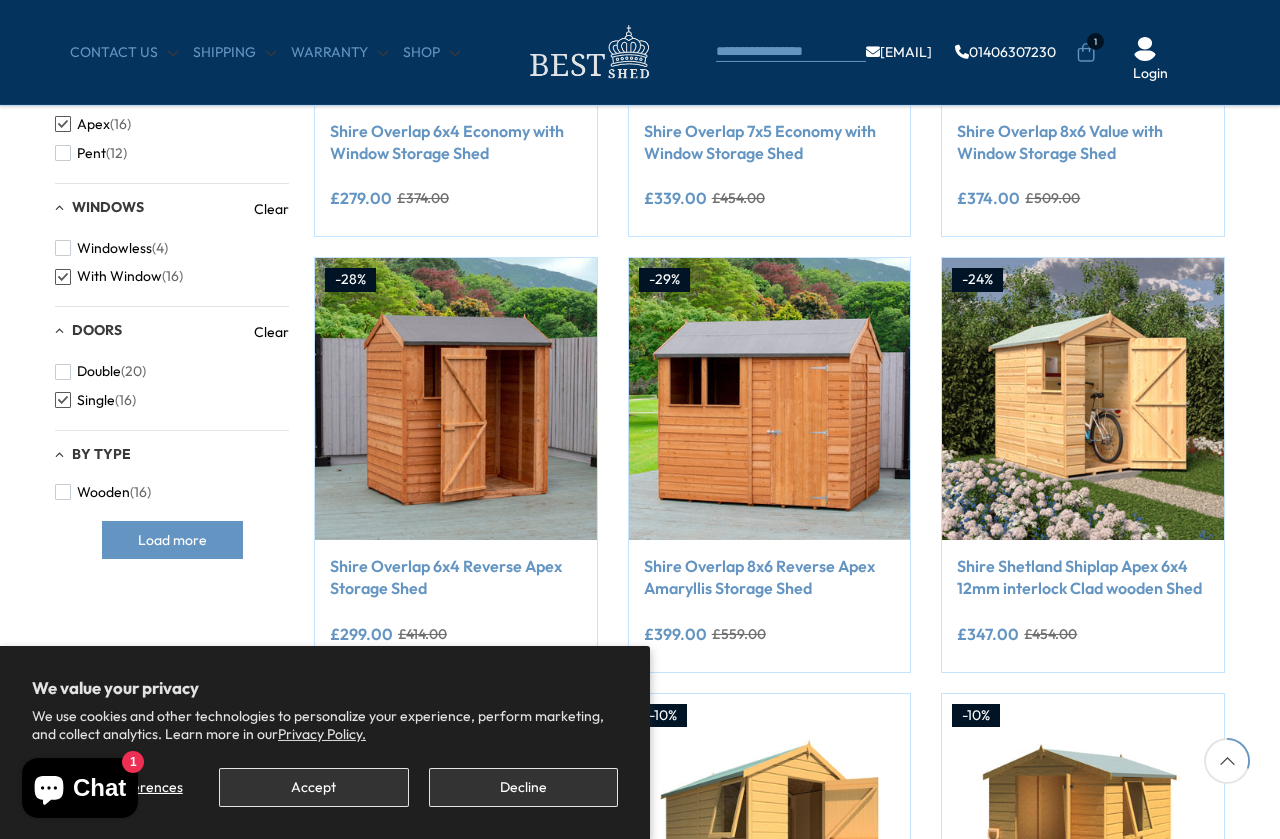 click at bounding box center [63, 492] 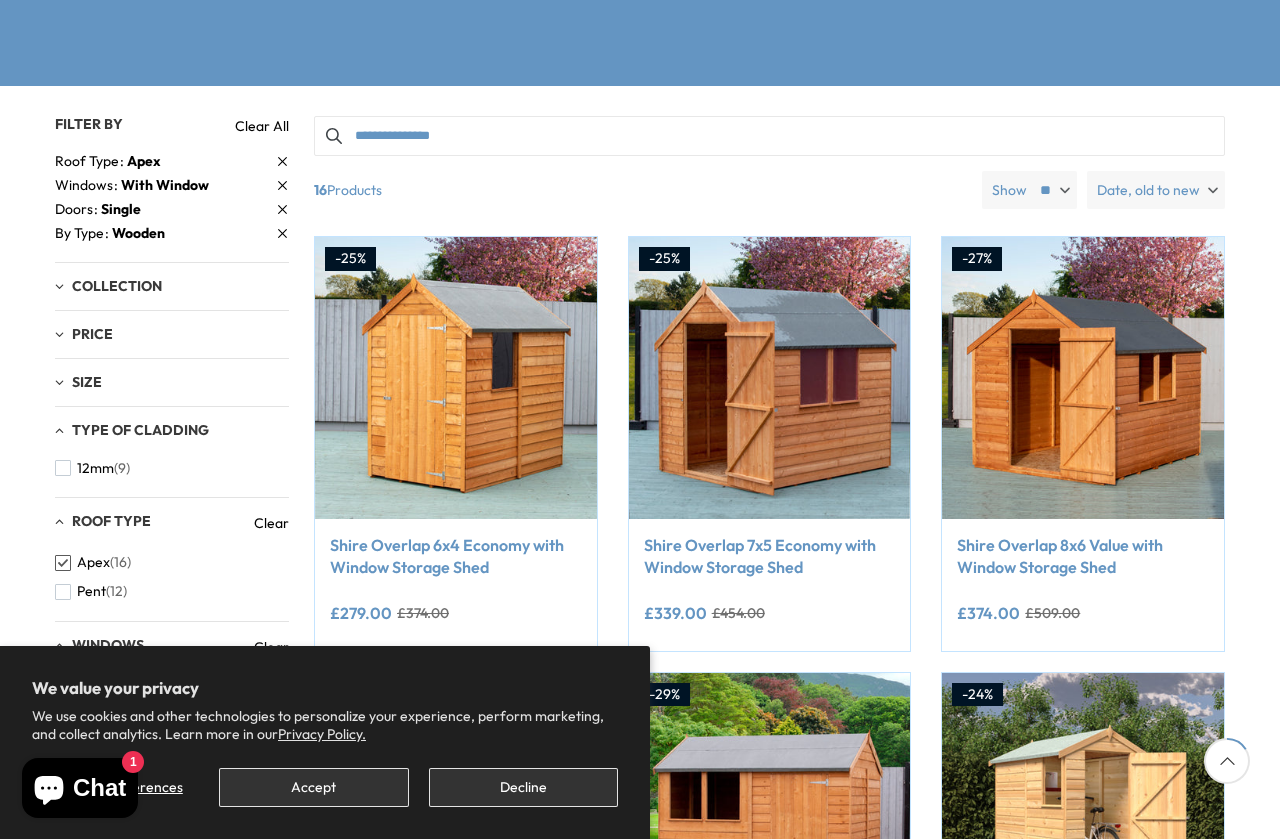 scroll, scrollTop: 391, scrollLeft: 0, axis: vertical 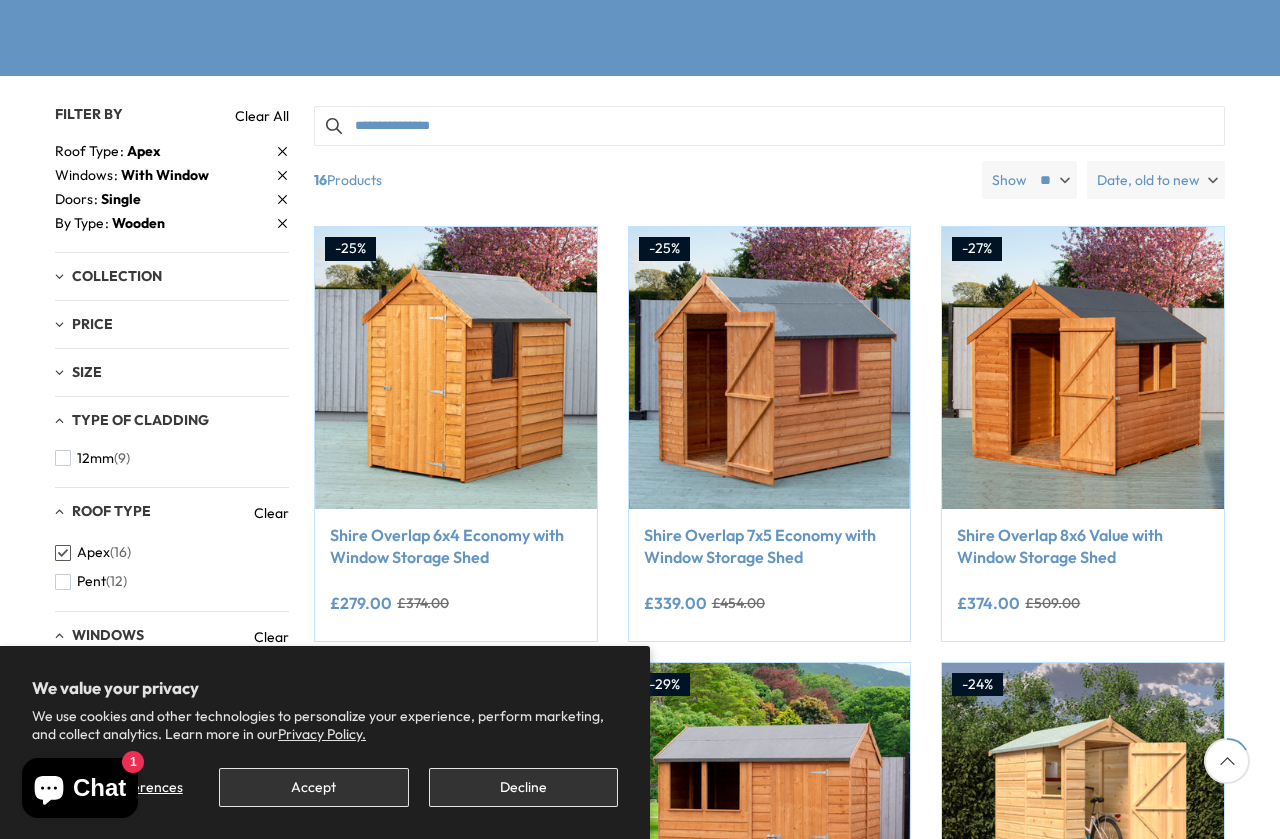 click on "Size" at bounding box center (87, 372) 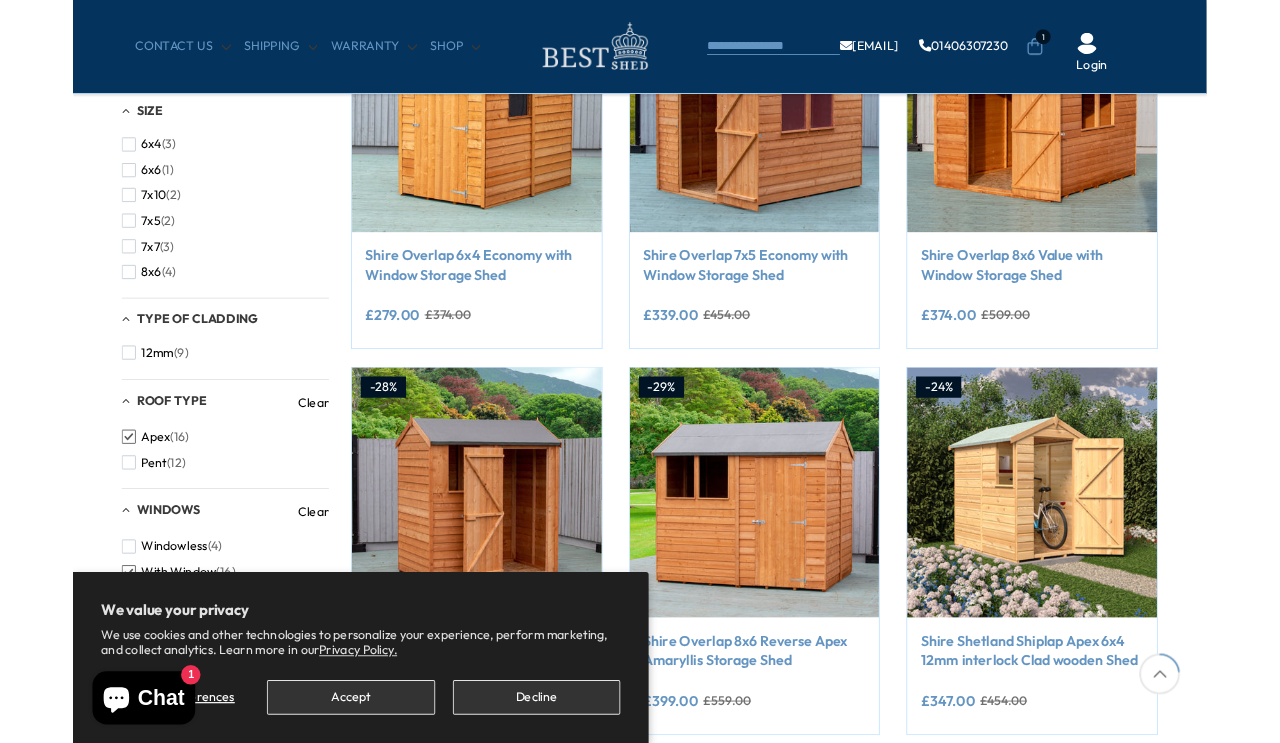 scroll, scrollTop: 530, scrollLeft: 0, axis: vertical 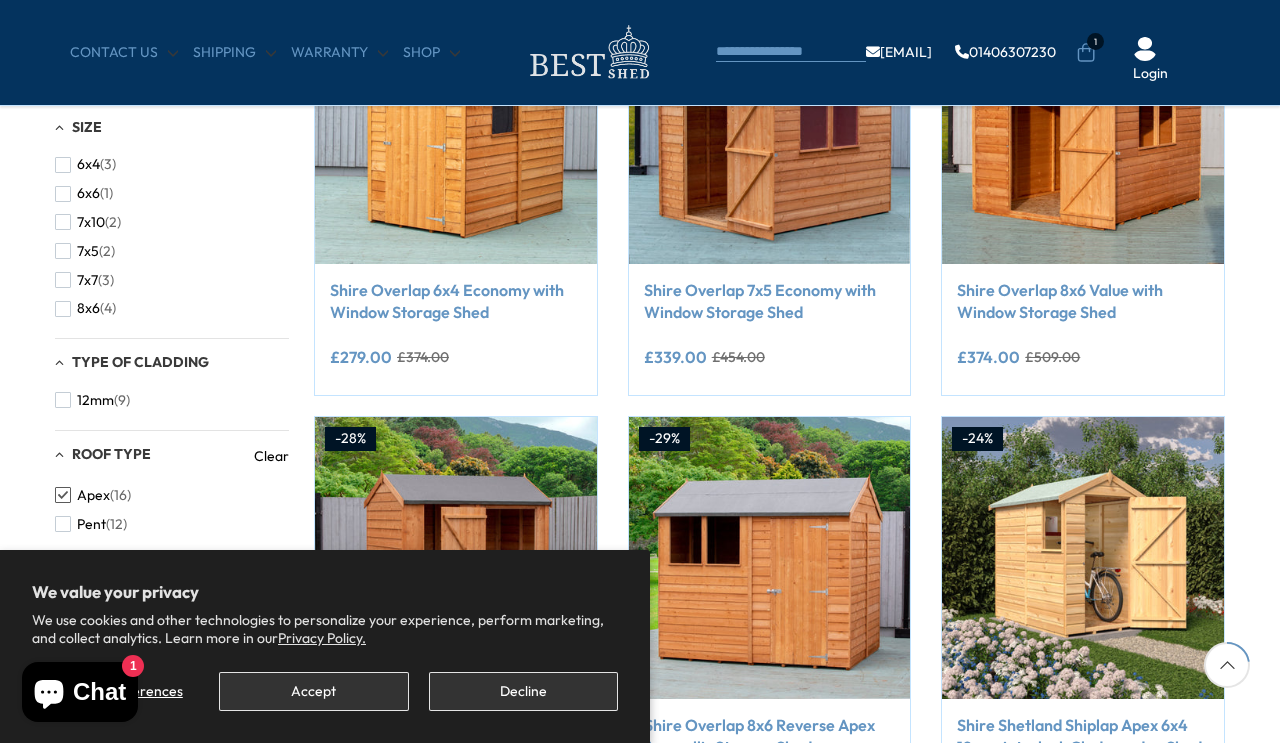 click on "8x6" at bounding box center [88, 308] 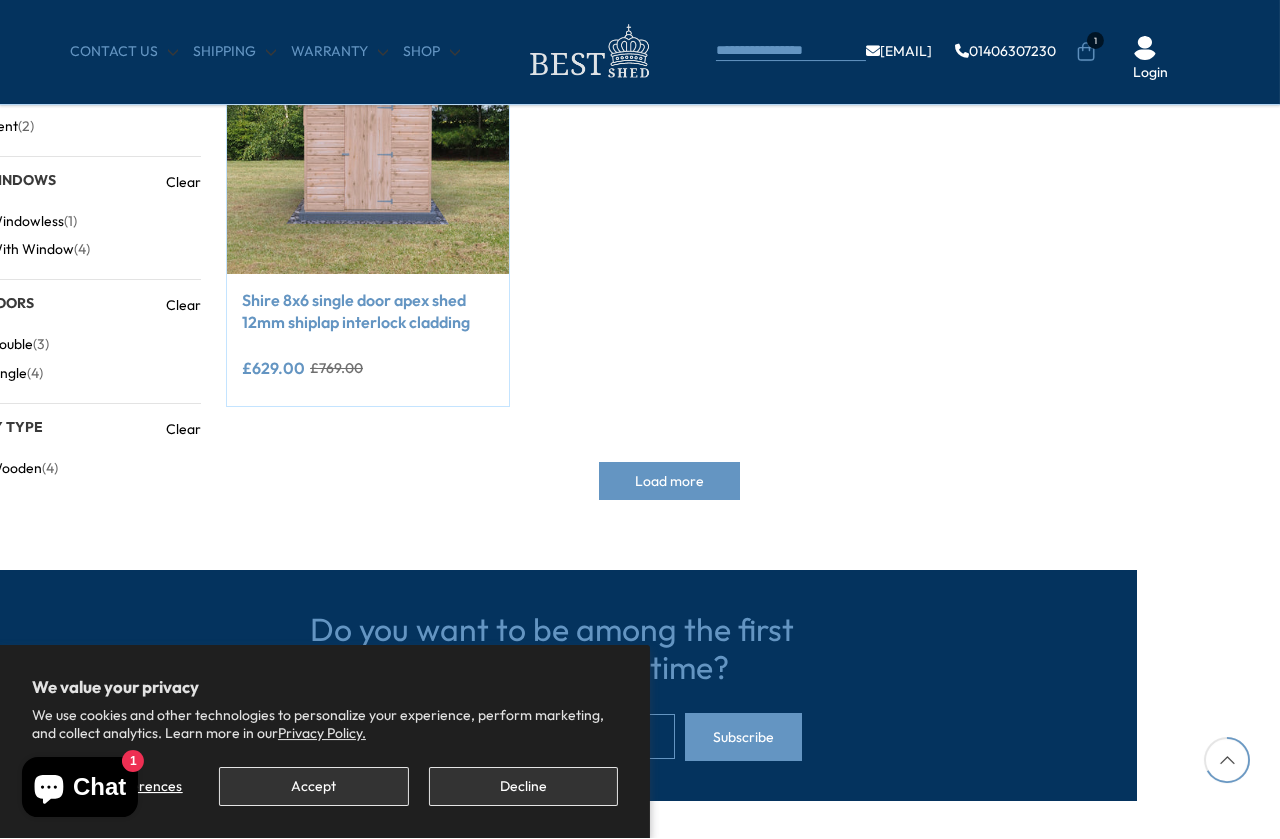 scroll, scrollTop: 955, scrollLeft: 89, axis: both 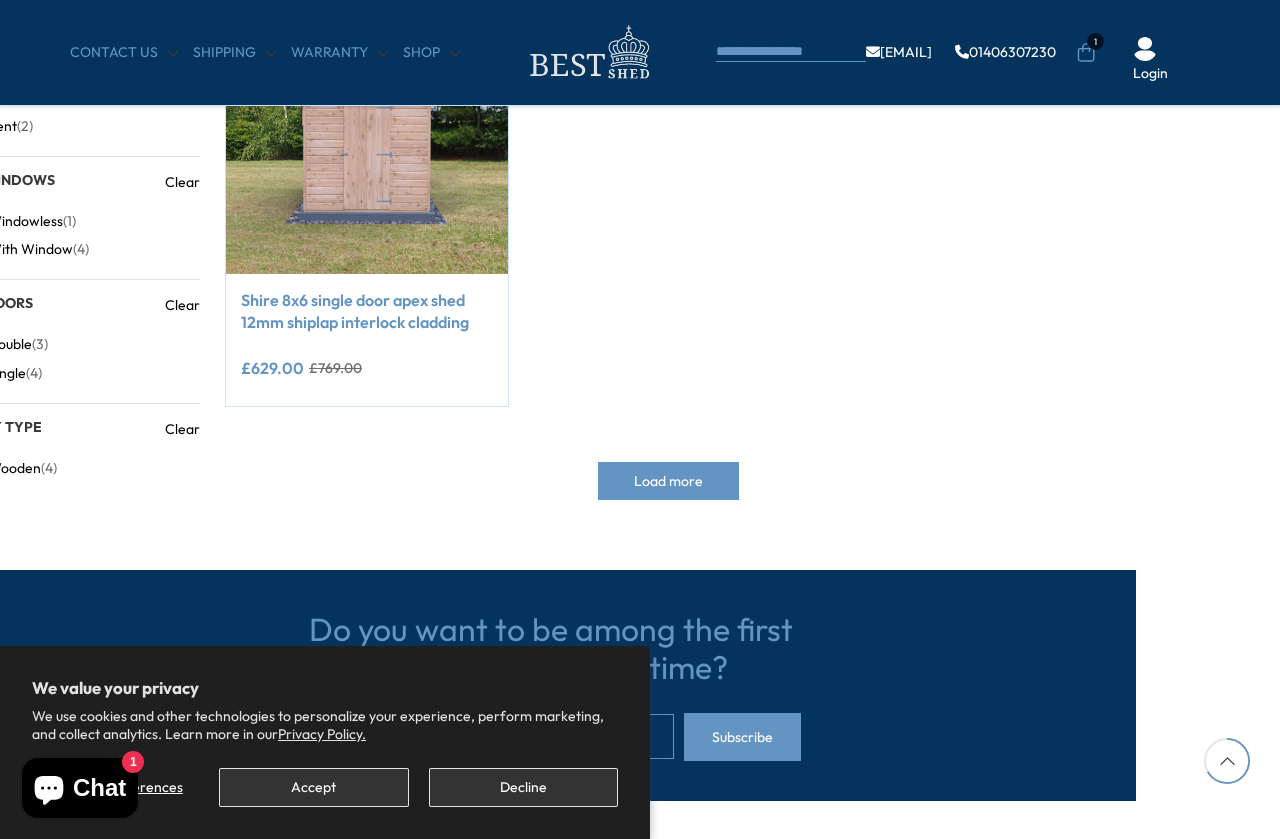 click on "Load more" at bounding box center (668, 481) 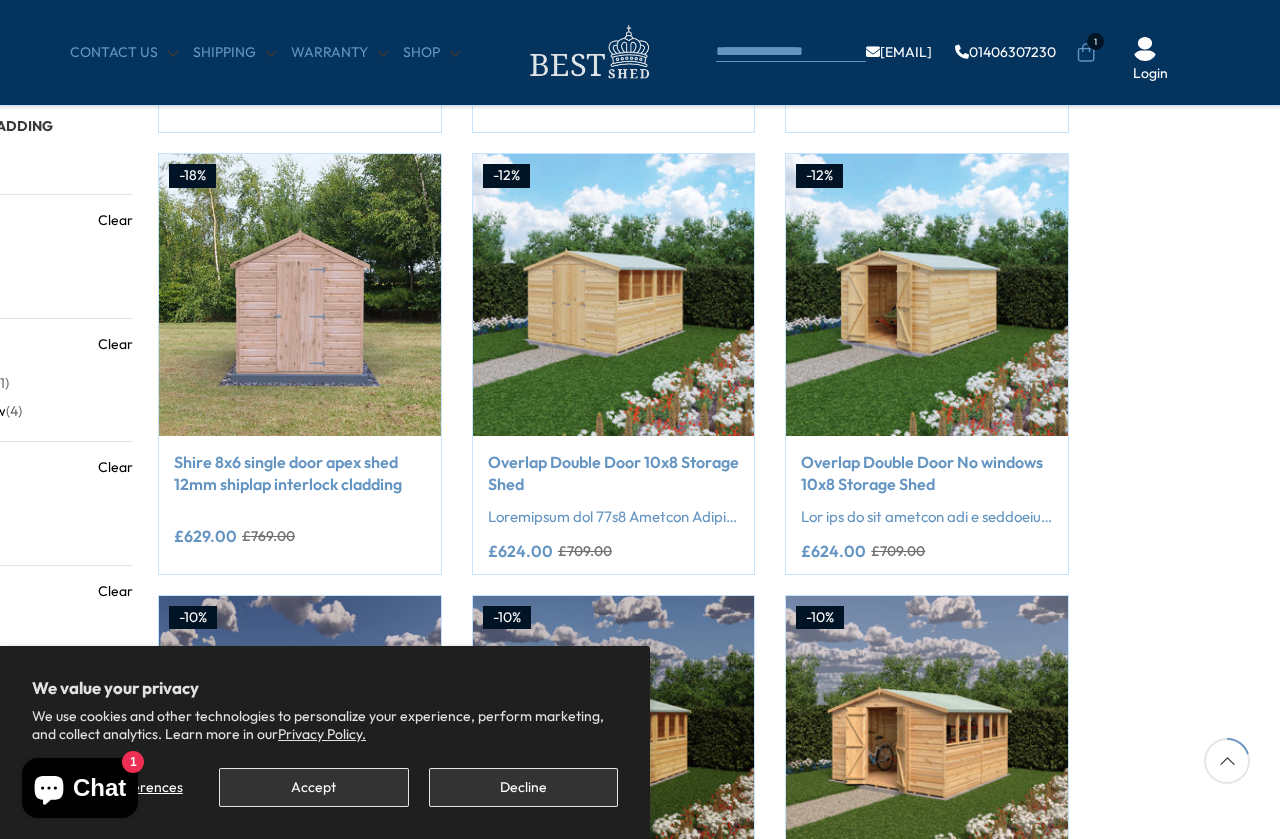 scroll, scrollTop: 792, scrollLeft: 156, axis: both 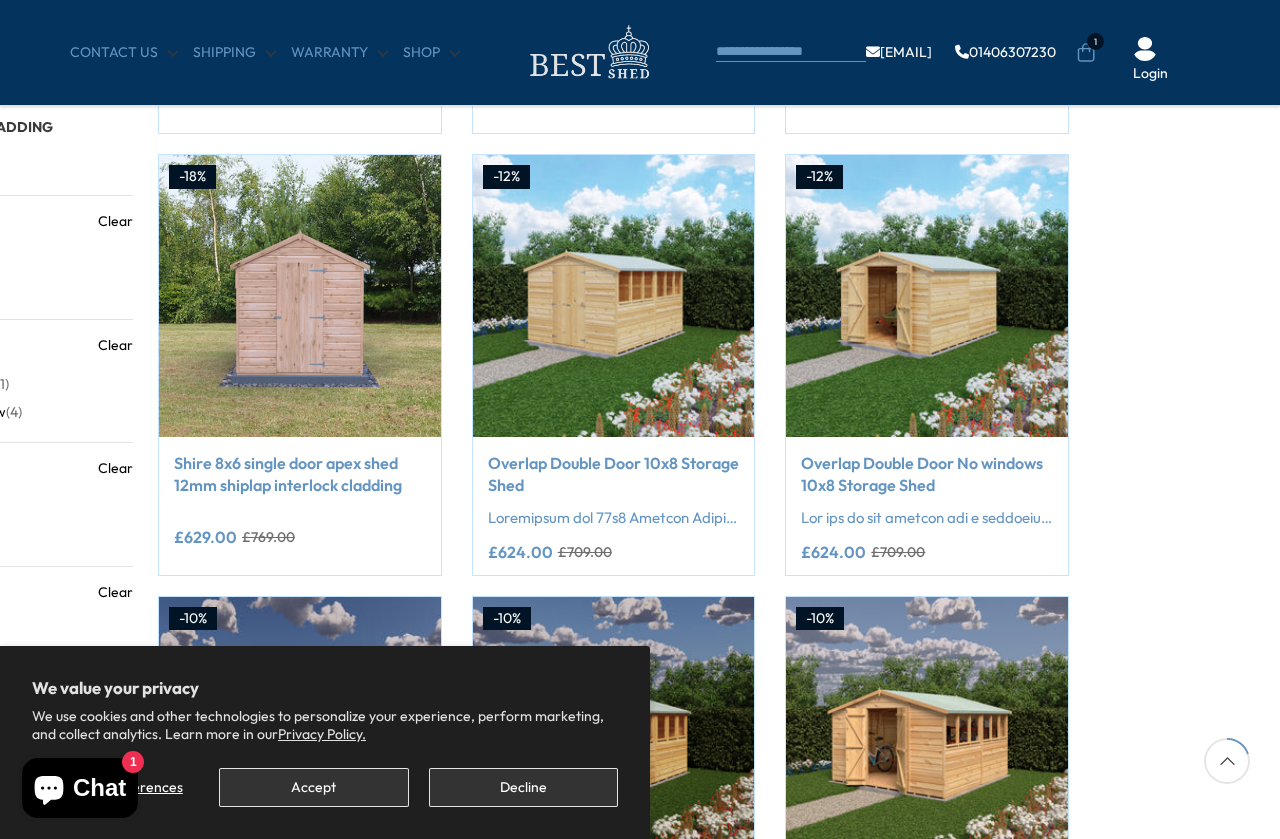 click on "Shire 8x6 single door apex shed 12mm shiplap interlock cladding" at bounding box center (300, 474) 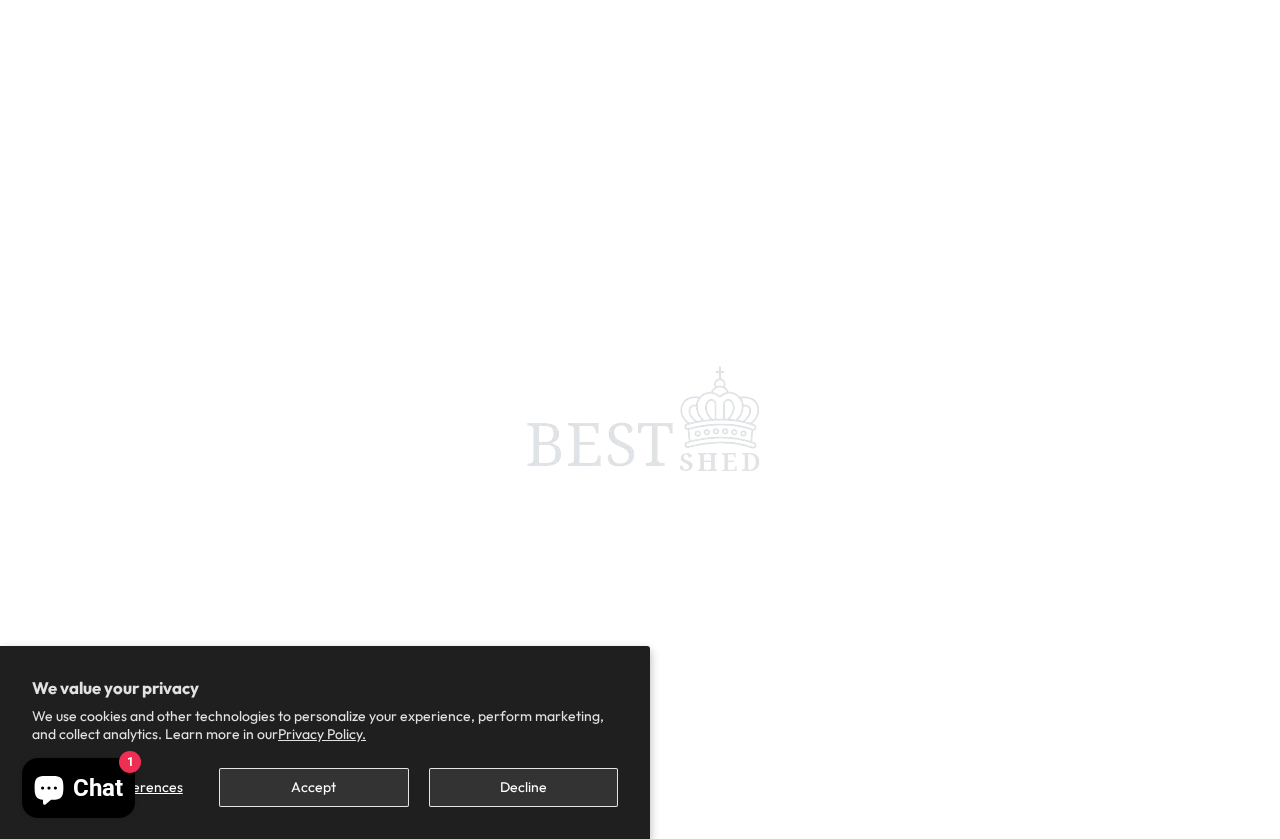 scroll, scrollTop: 236, scrollLeft: 0, axis: vertical 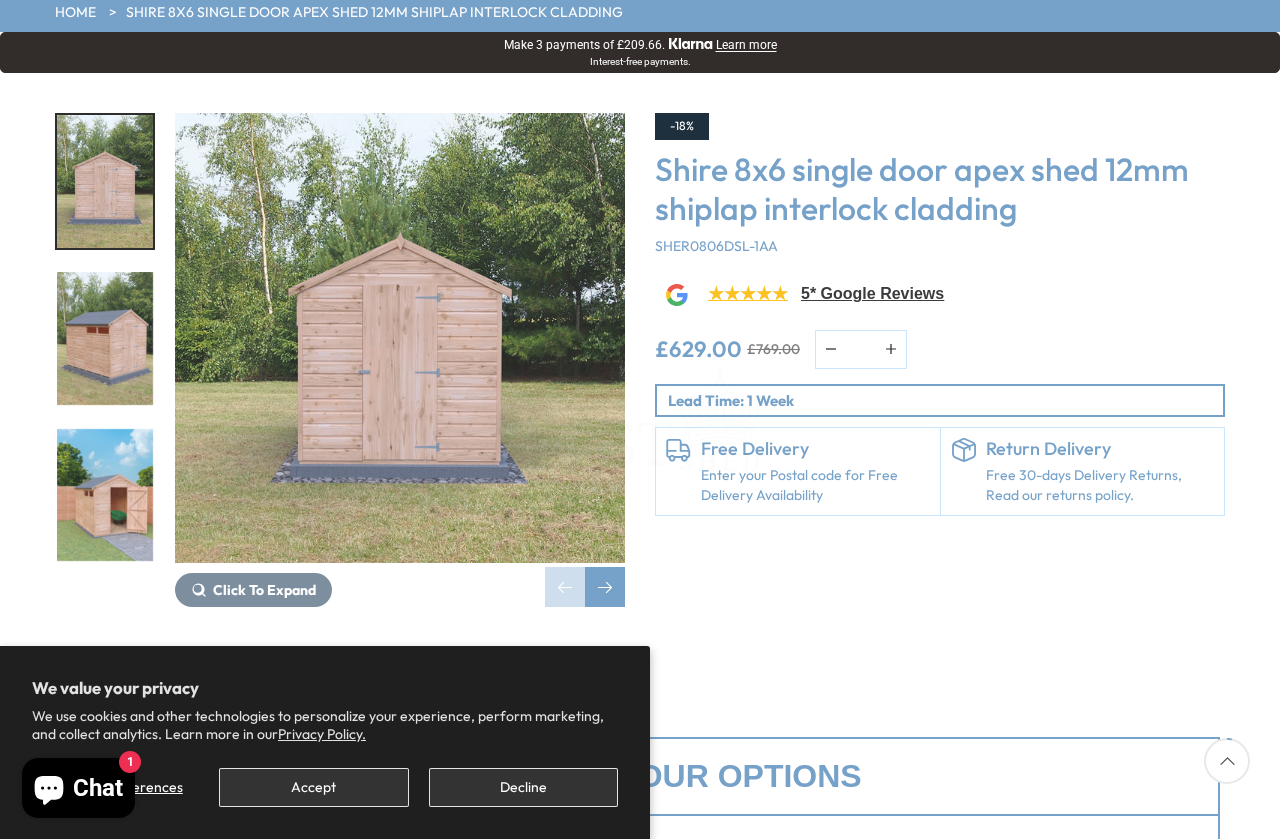 click on "Accept" at bounding box center (313, 787) 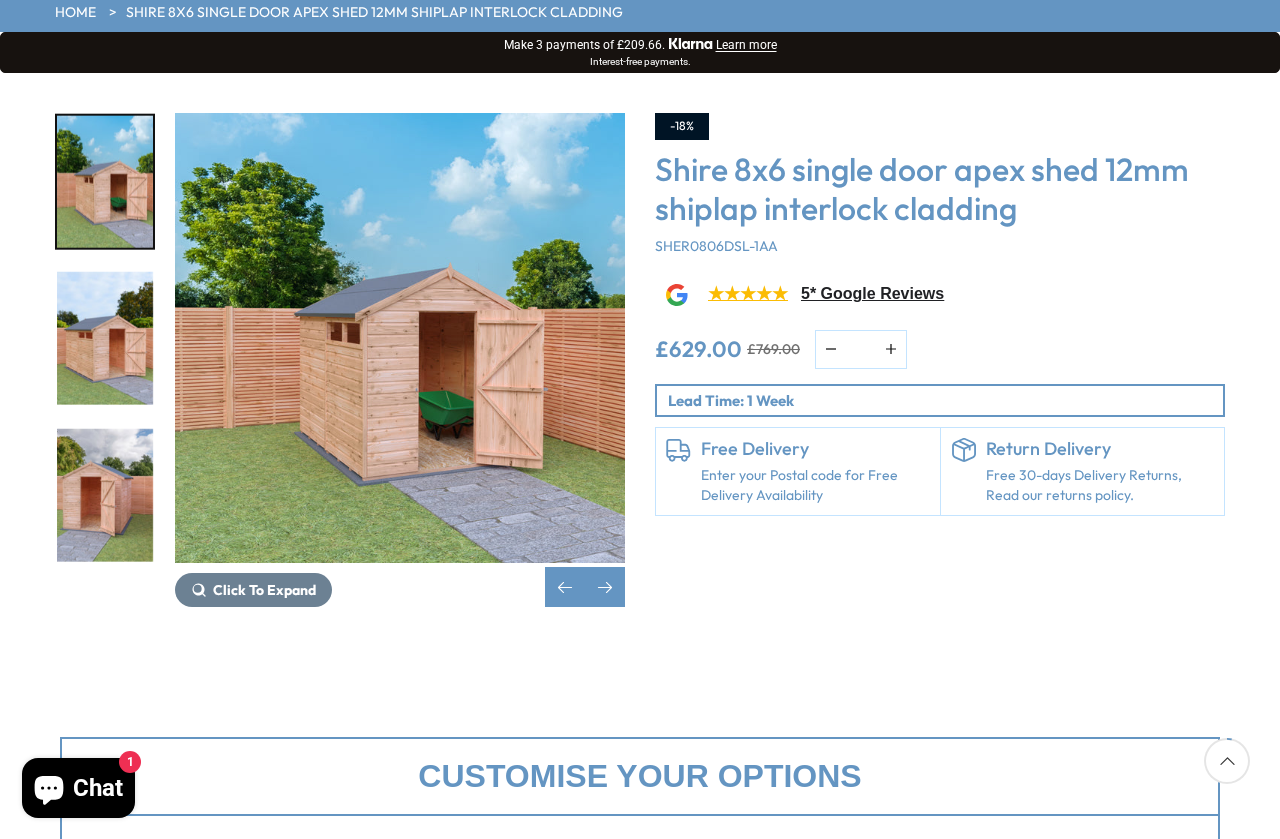 click at bounding box center (105, 495) 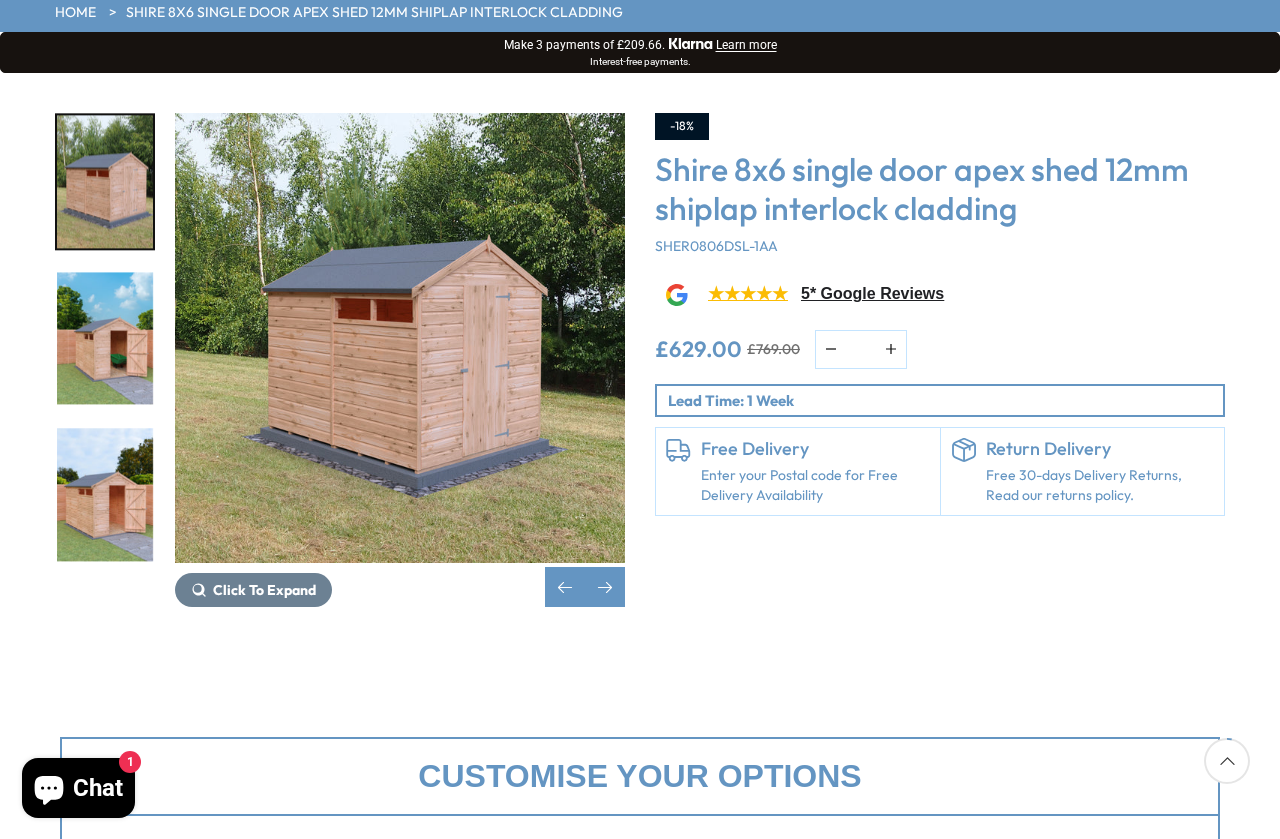 click at bounding box center [105, 181] 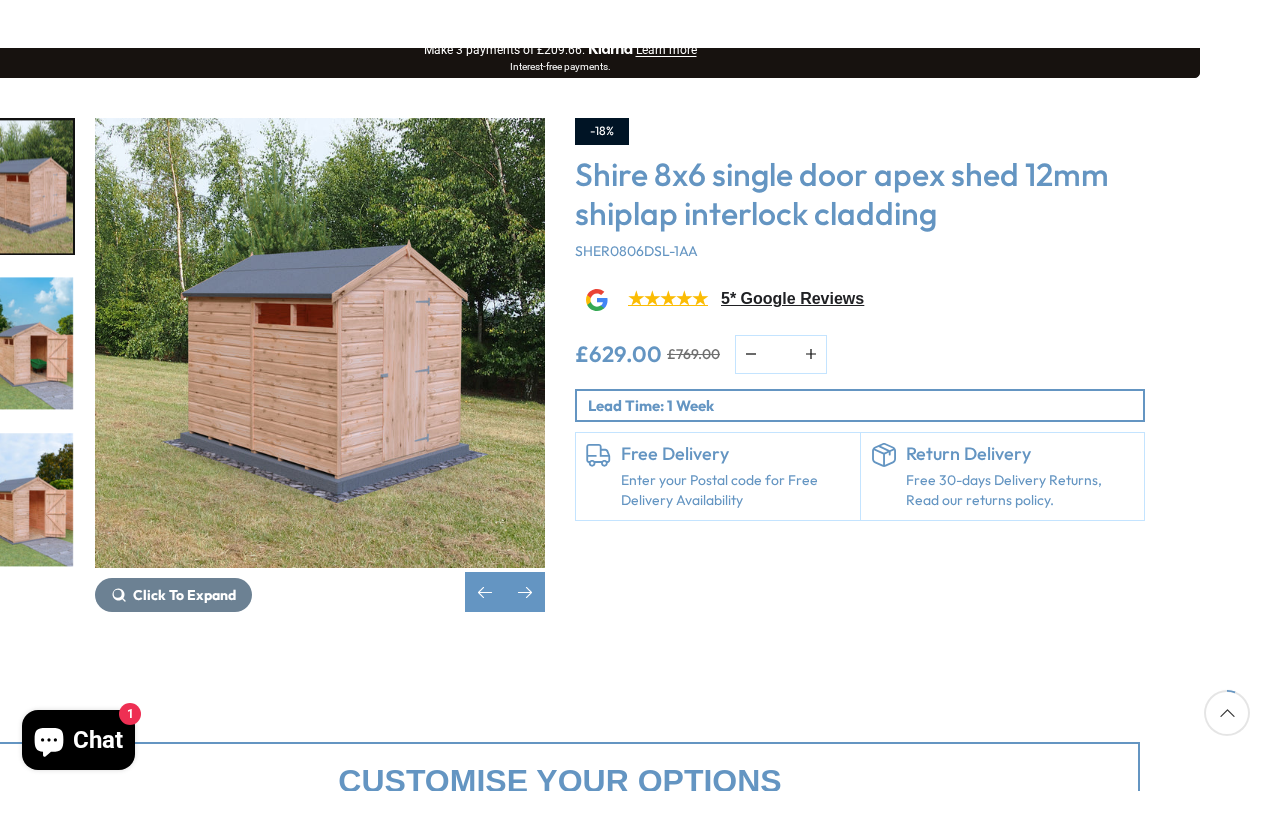 scroll, scrollTop: 282, scrollLeft: 80, axis: both 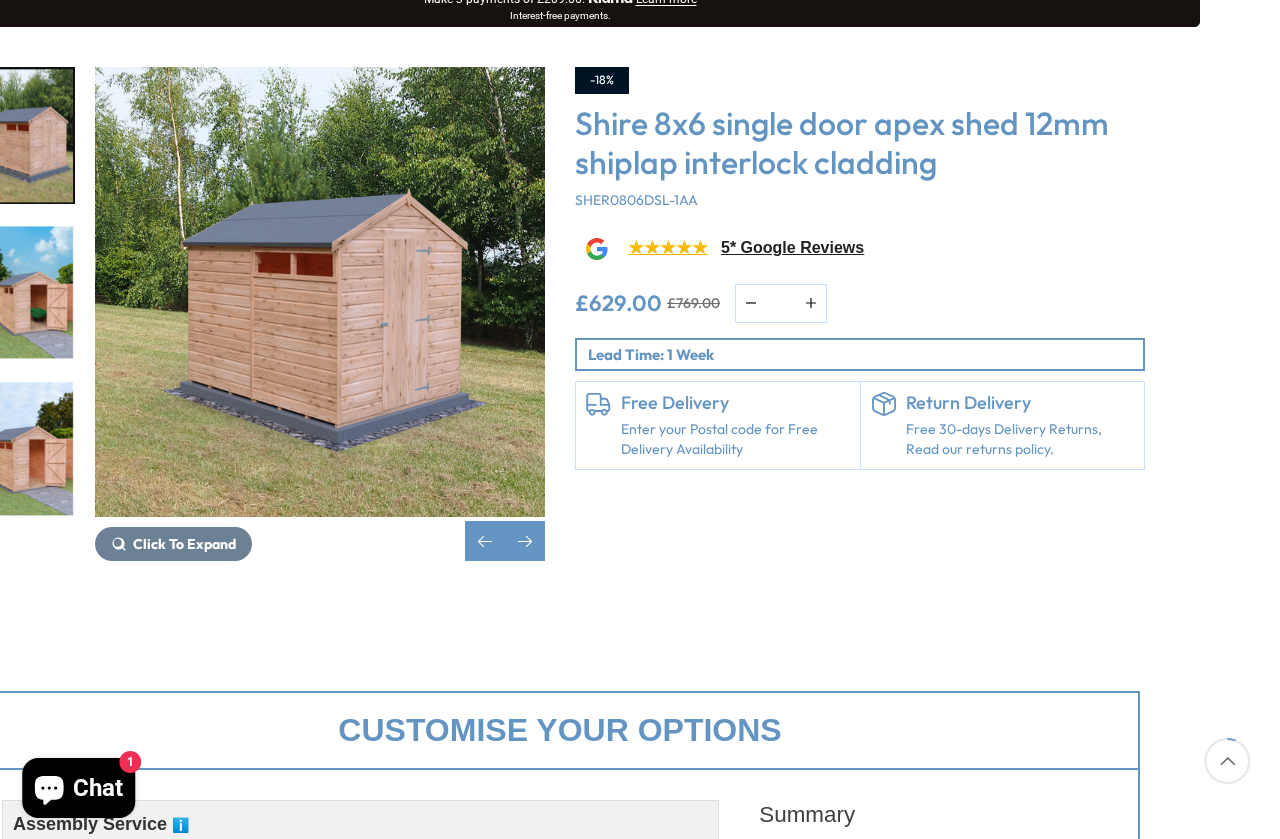 click at bounding box center (320, 292) 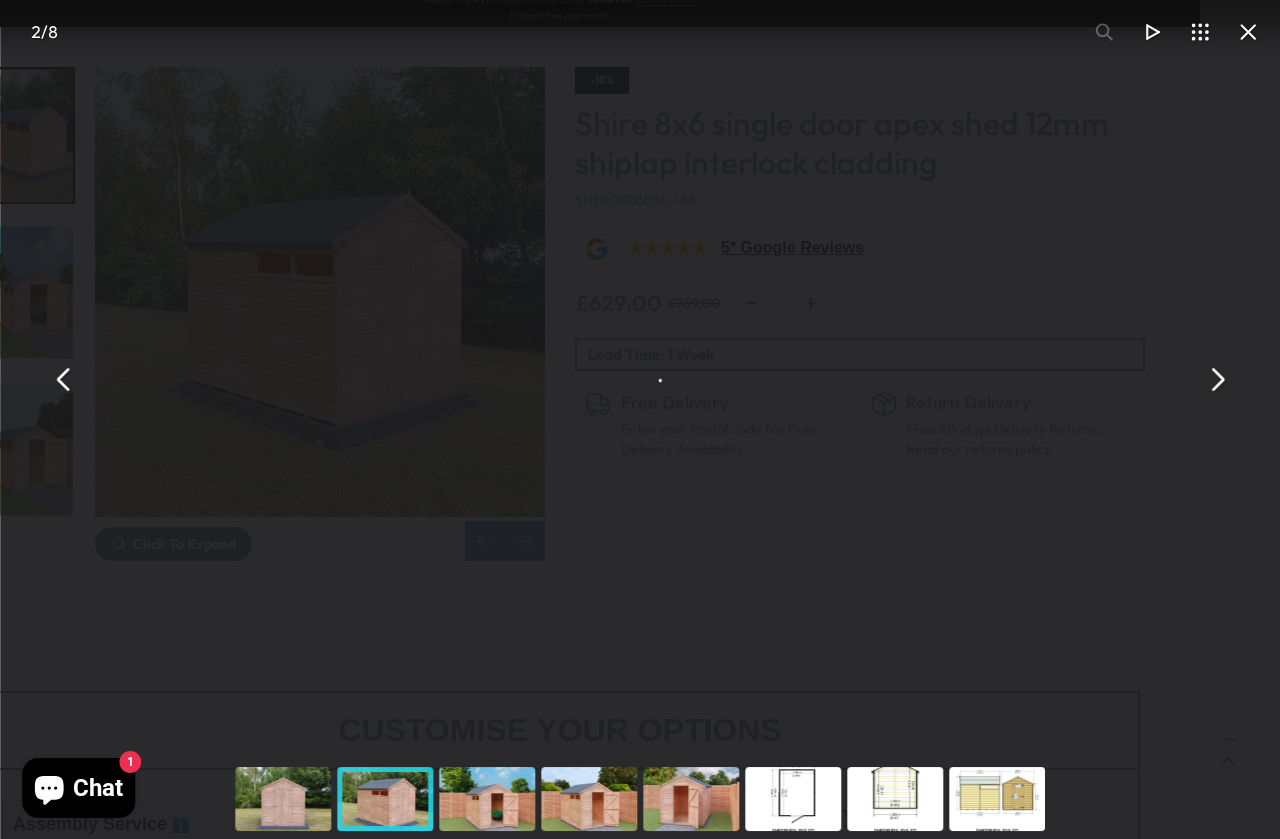 scroll, scrollTop: 282, scrollLeft: 80, axis: both 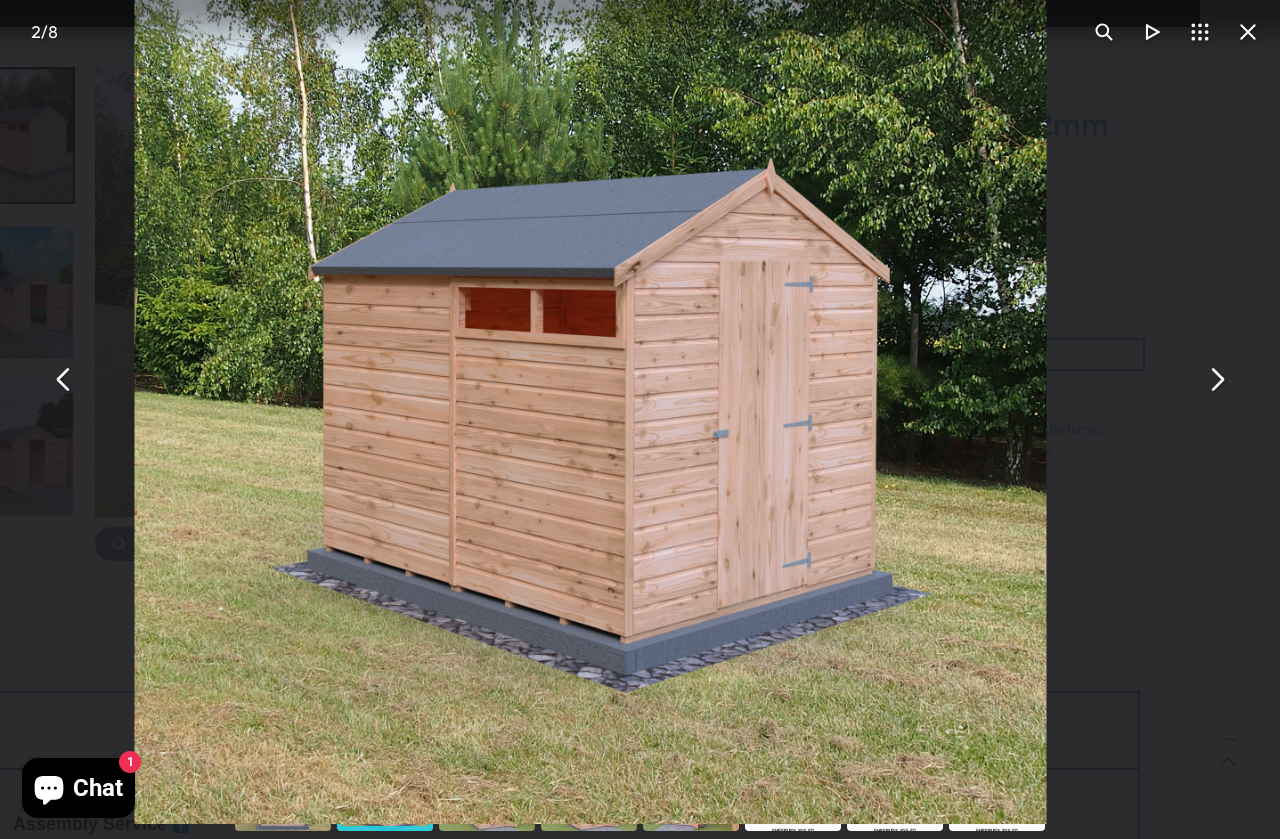 click at bounding box center [1216, 380] 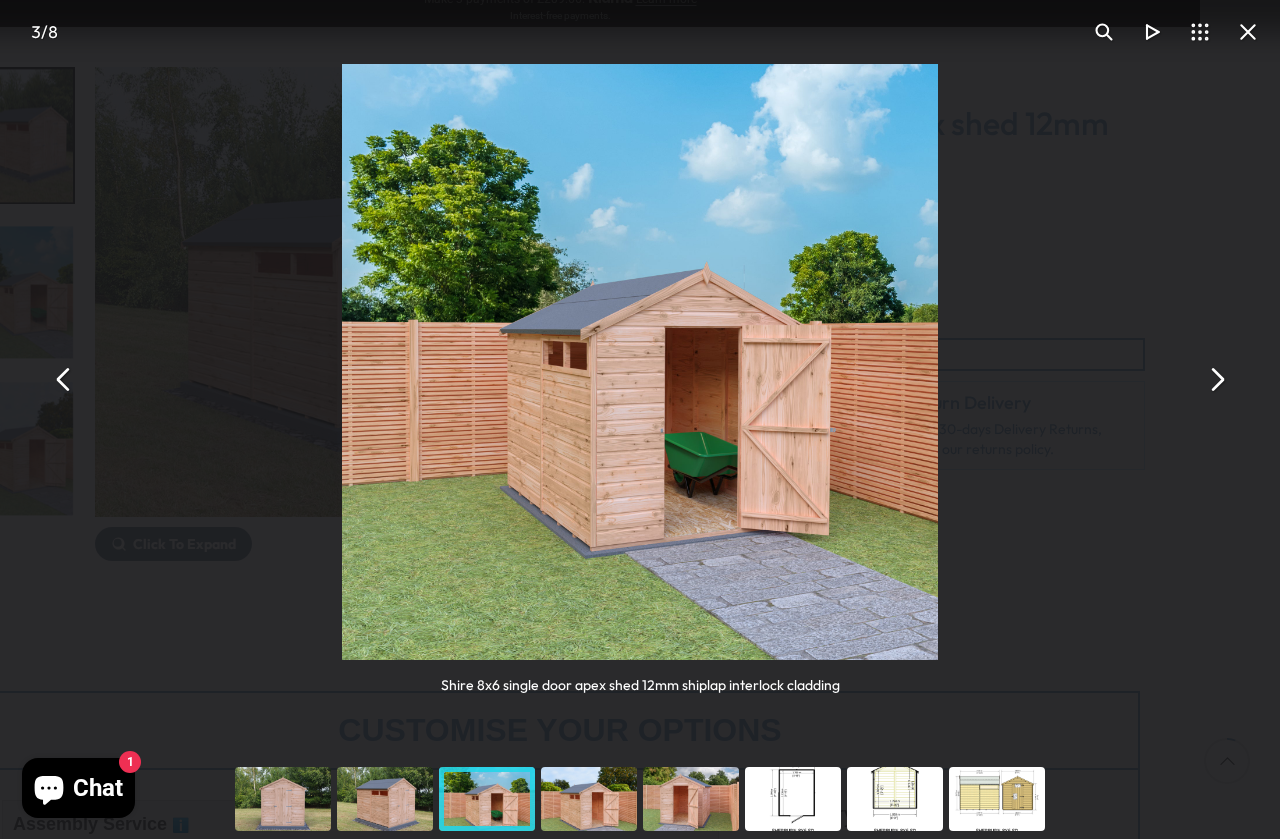 click at bounding box center (1216, 380) 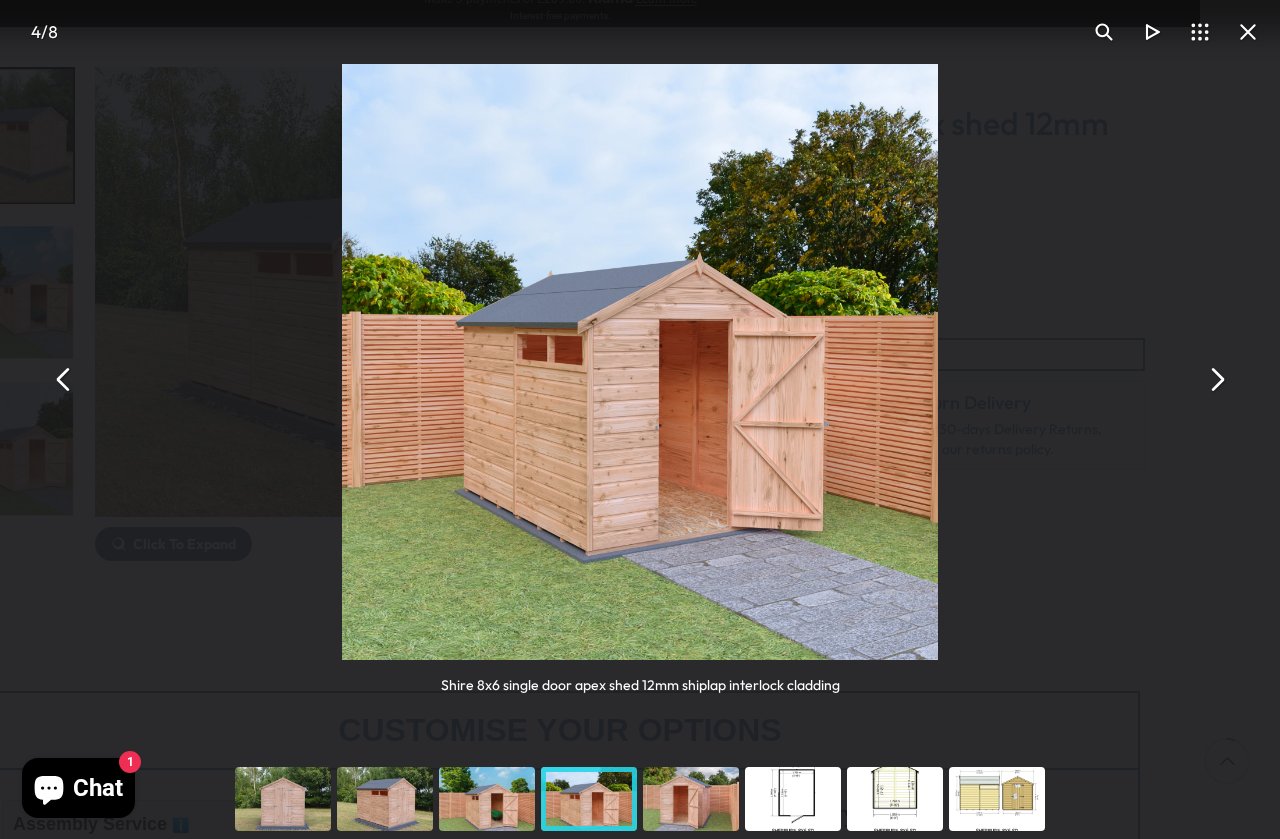 click at bounding box center (1216, 380) 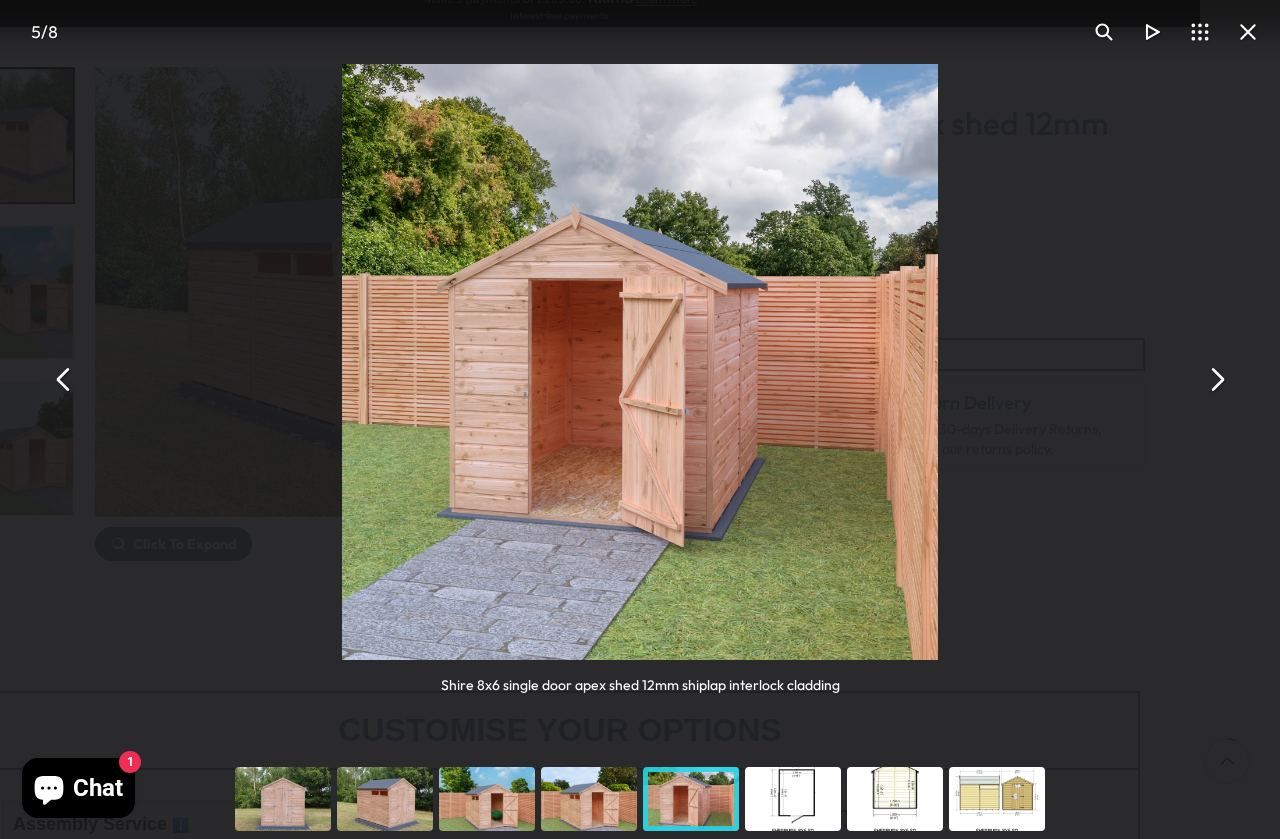 click at bounding box center [1216, 380] 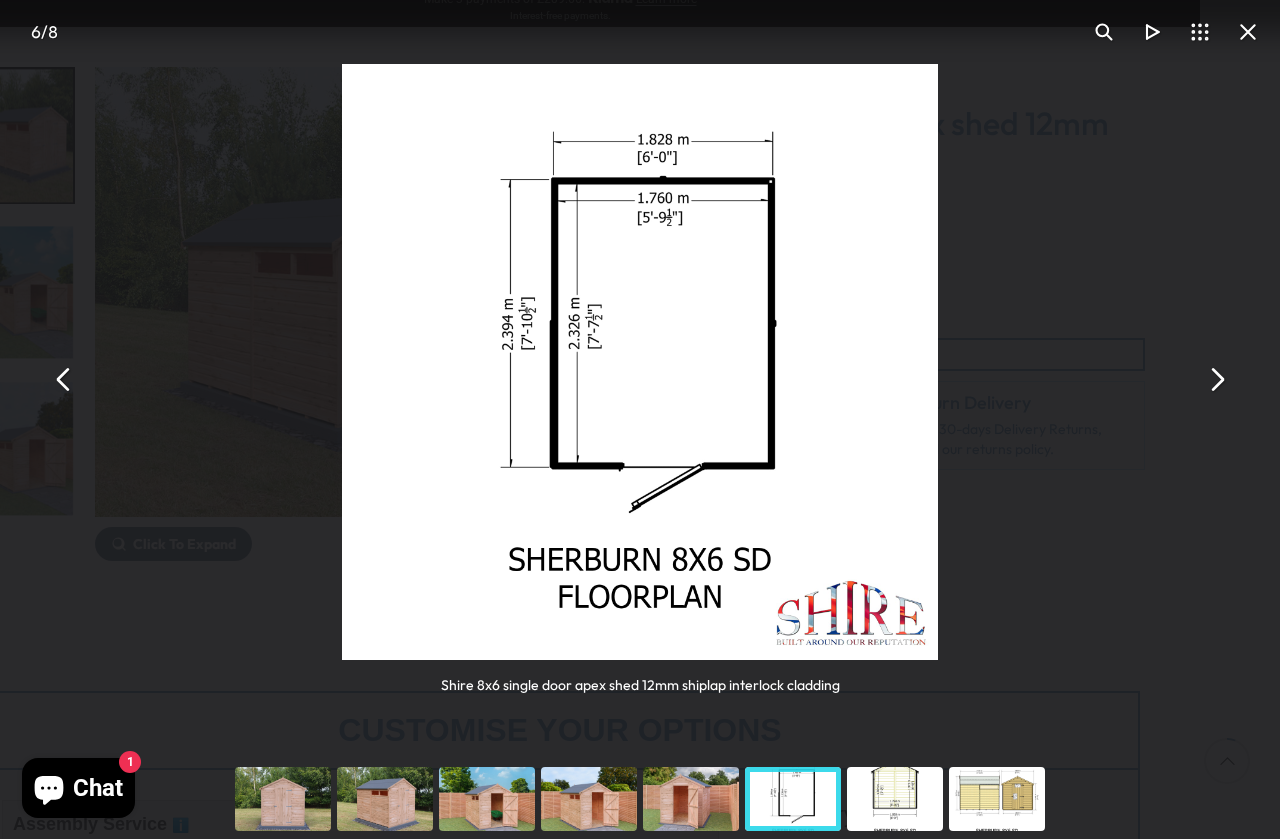 click at bounding box center (1216, 380) 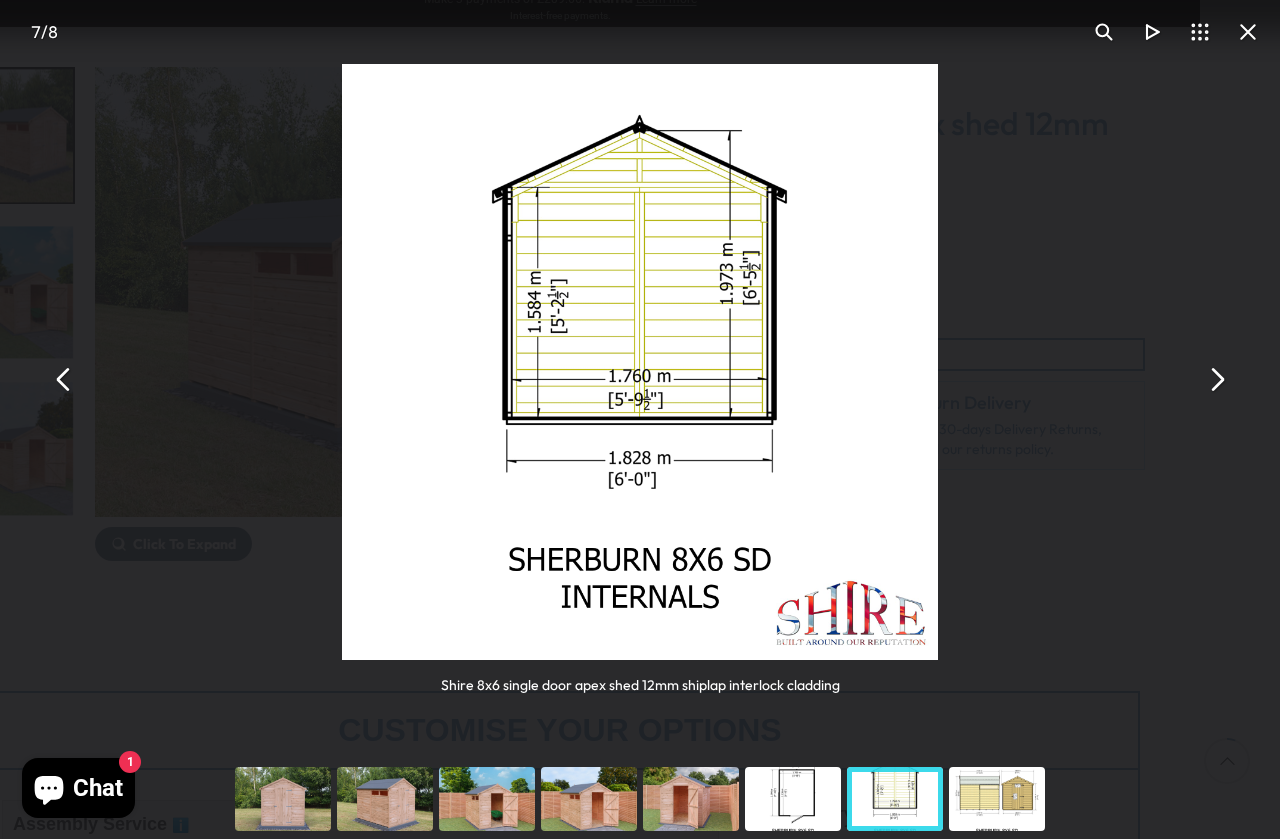 click at bounding box center [1216, 380] 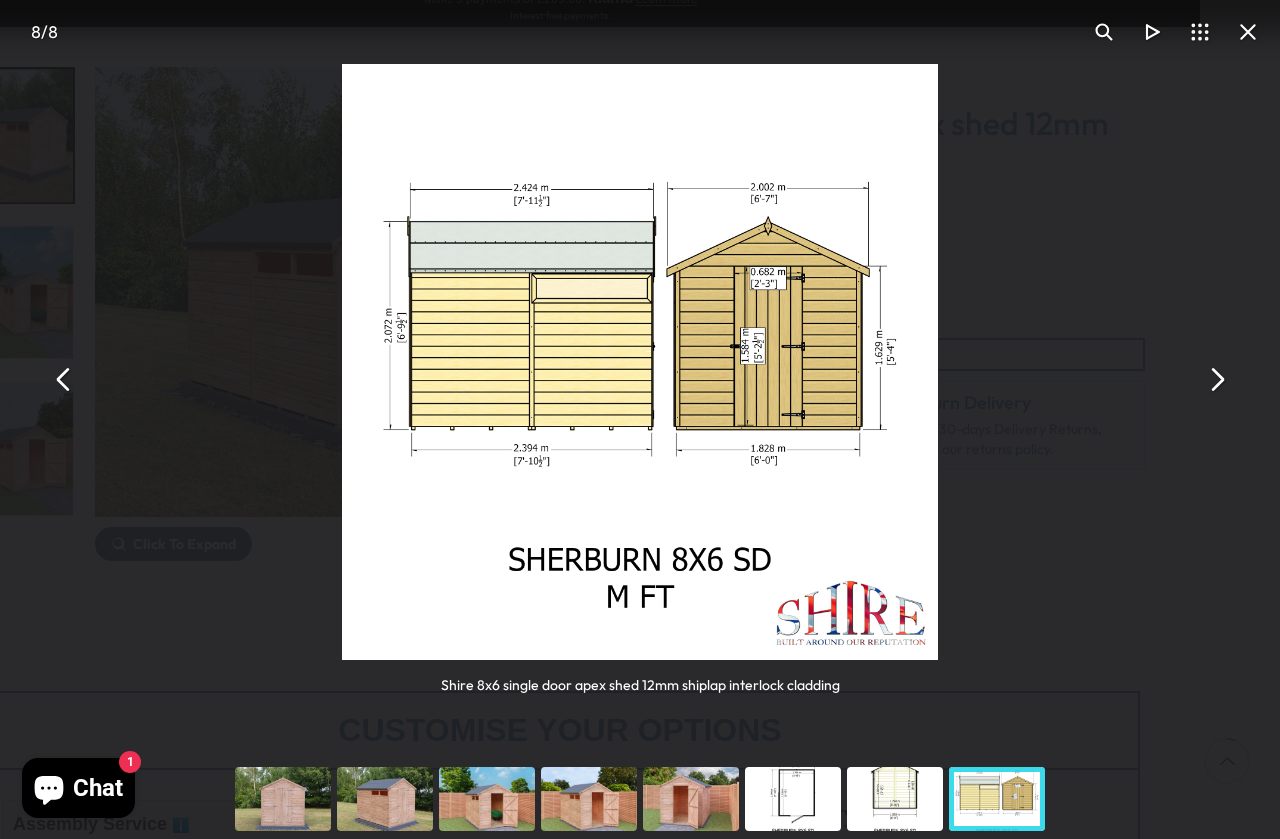 click at bounding box center [1216, 380] 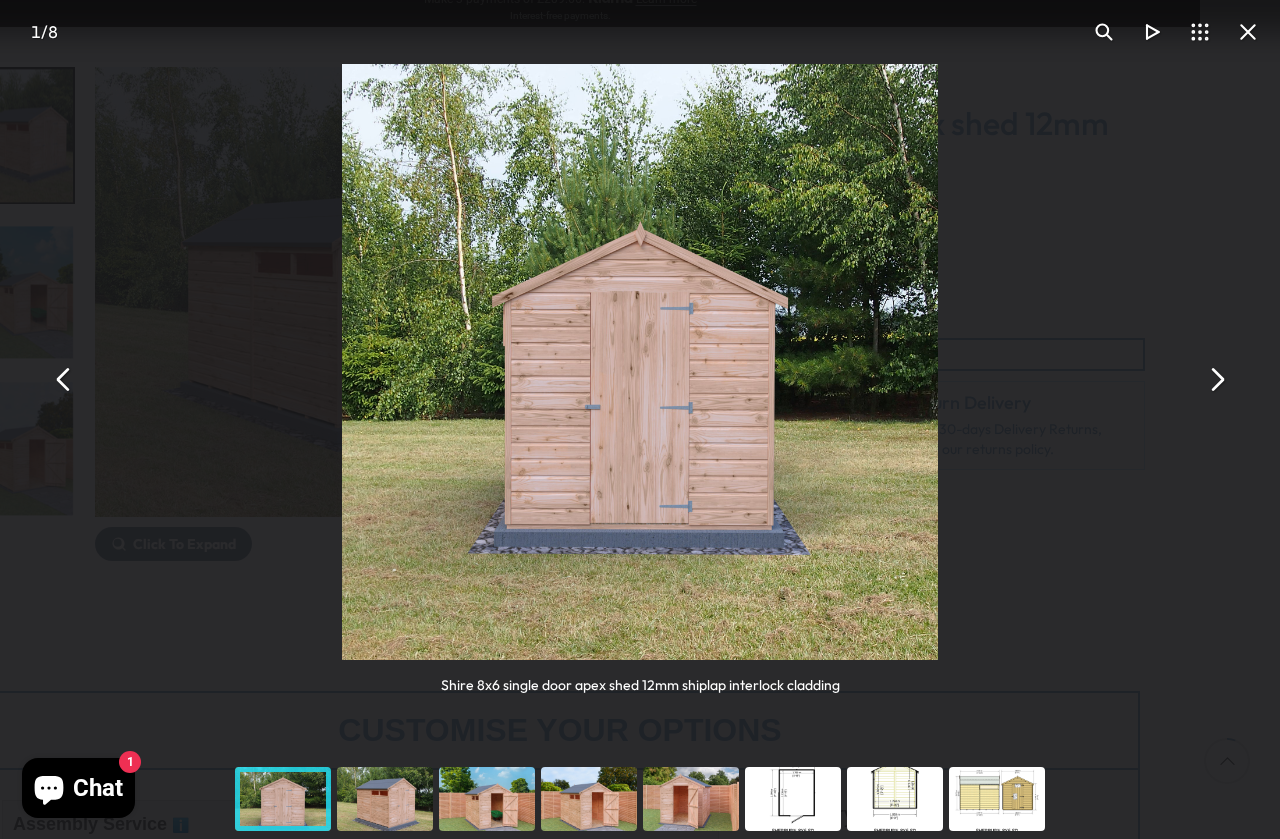 click at bounding box center (1216, 380) 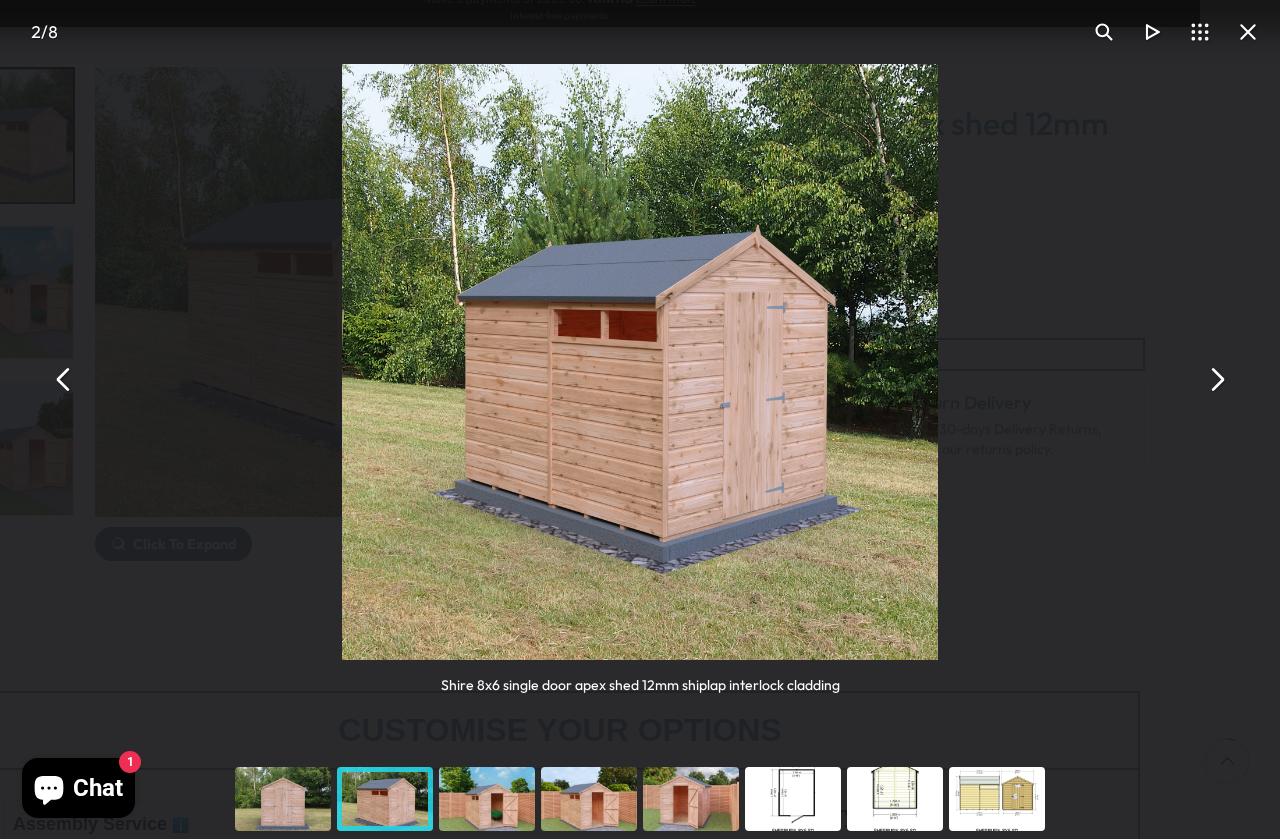 click at bounding box center (1216, 380) 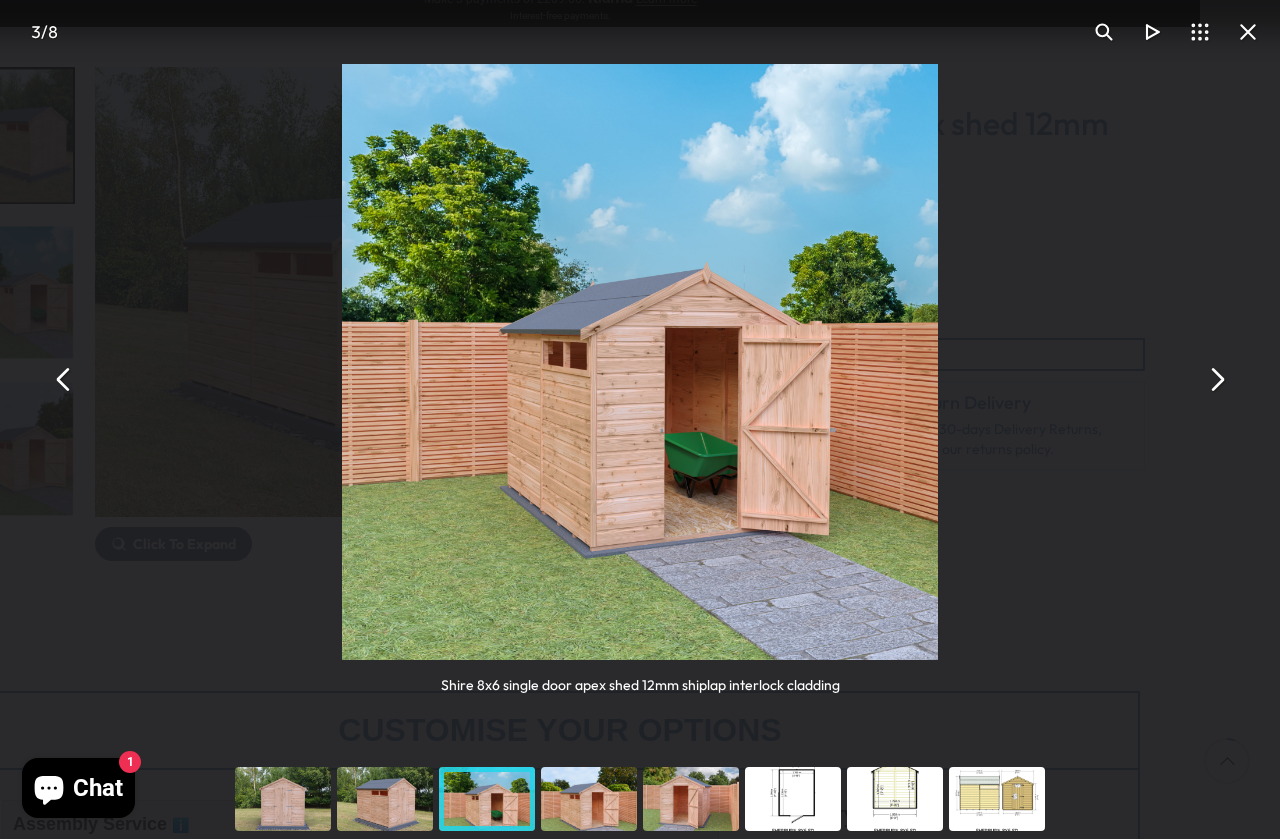 click at bounding box center [640, 362] 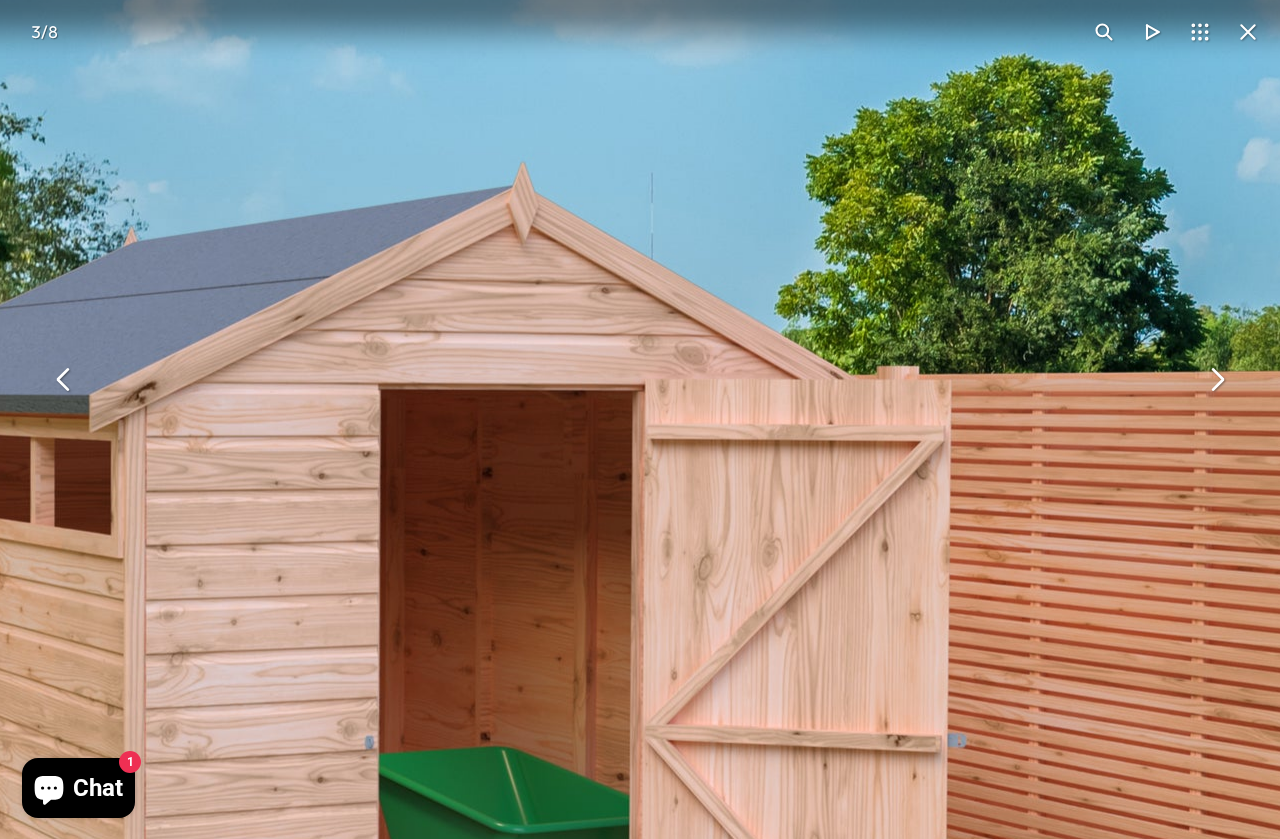 click at bounding box center [1248, 32] 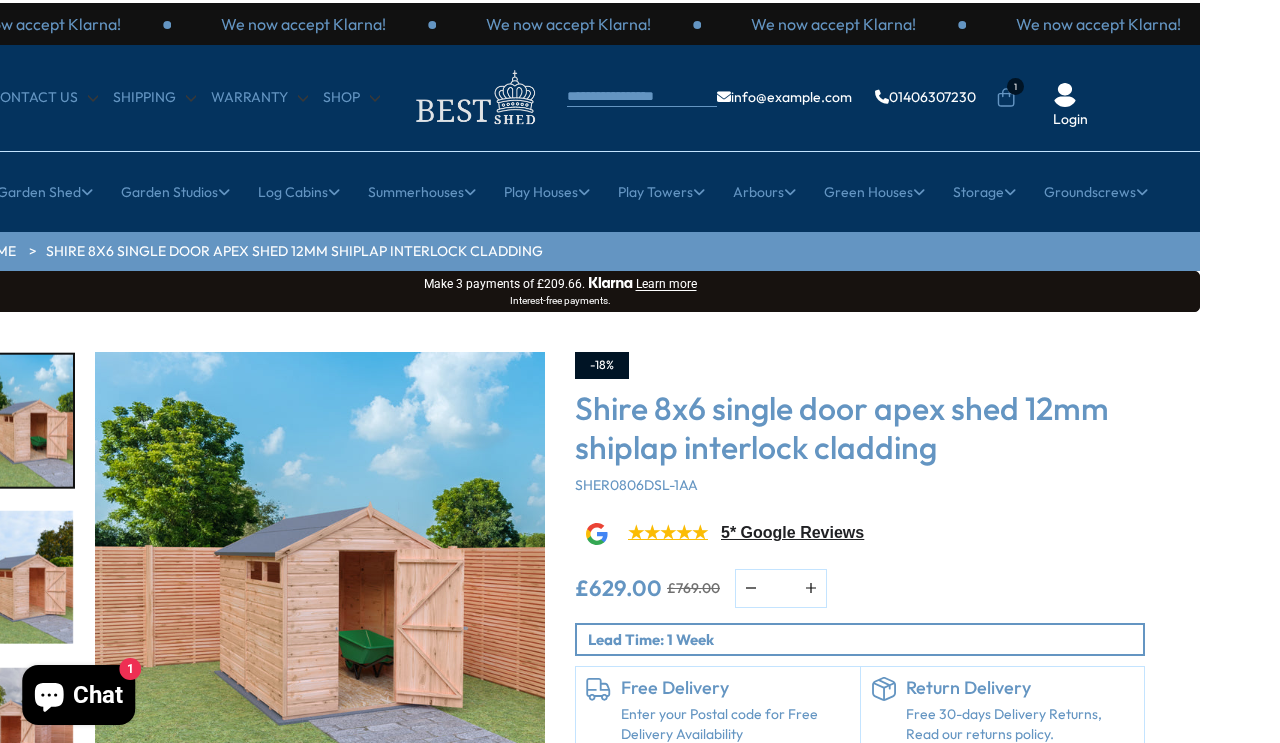 scroll, scrollTop: 0, scrollLeft: 80, axis: horizontal 